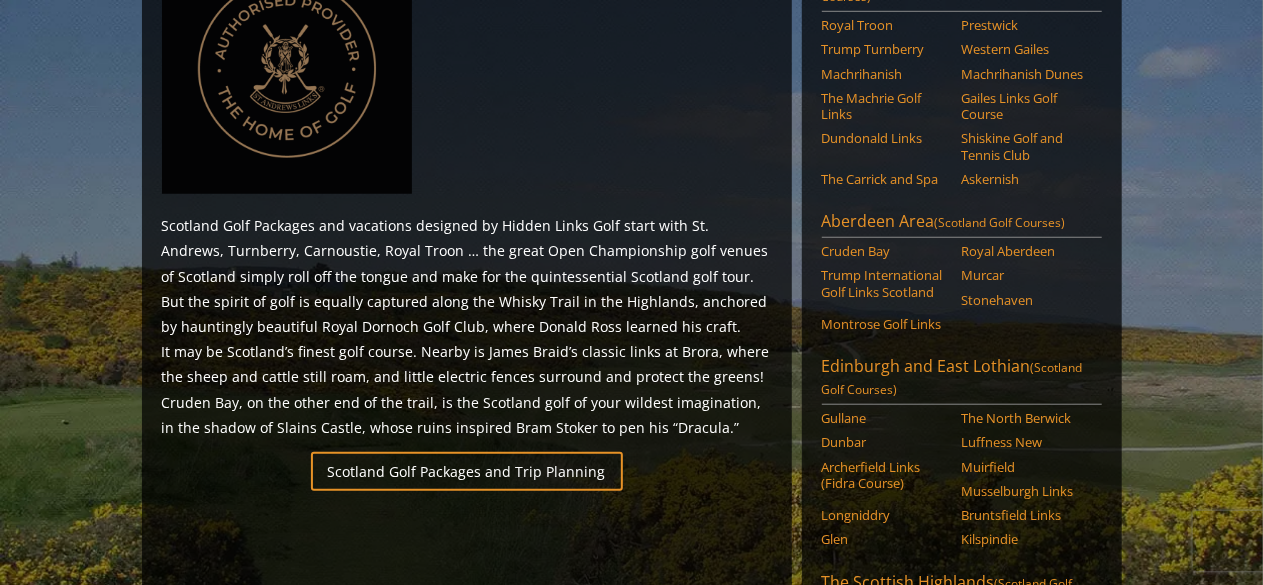 scroll, scrollTop: 976, scrollLeft: 0, axis: vertical 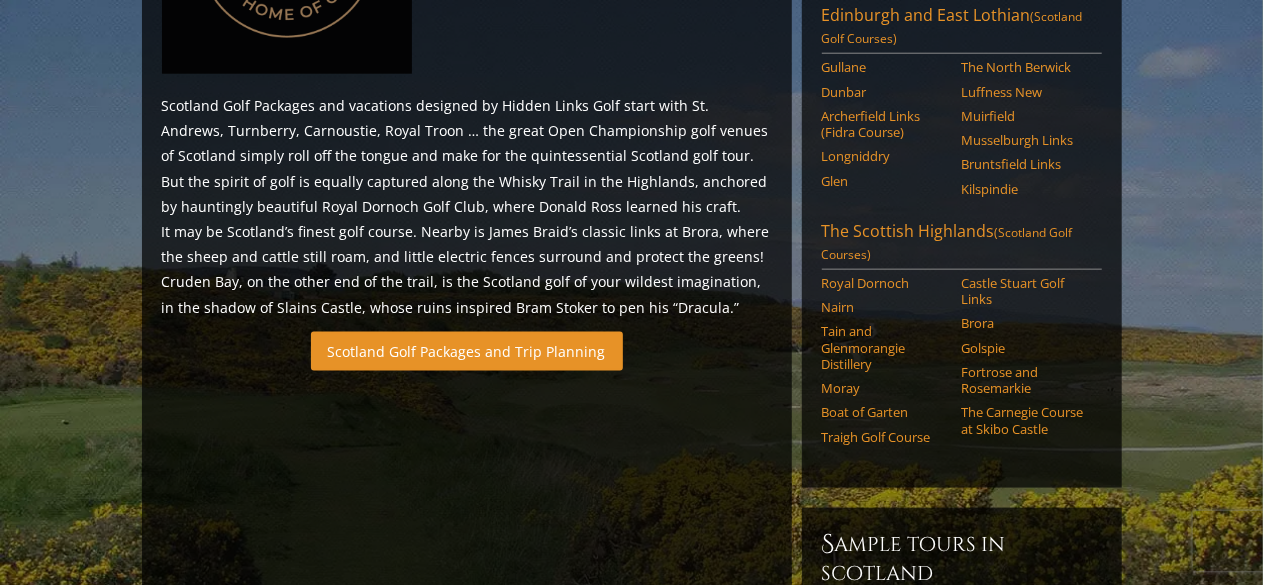 click on "Scotland Golf Packages and Trip Planning" at bounding box center (467, 351) 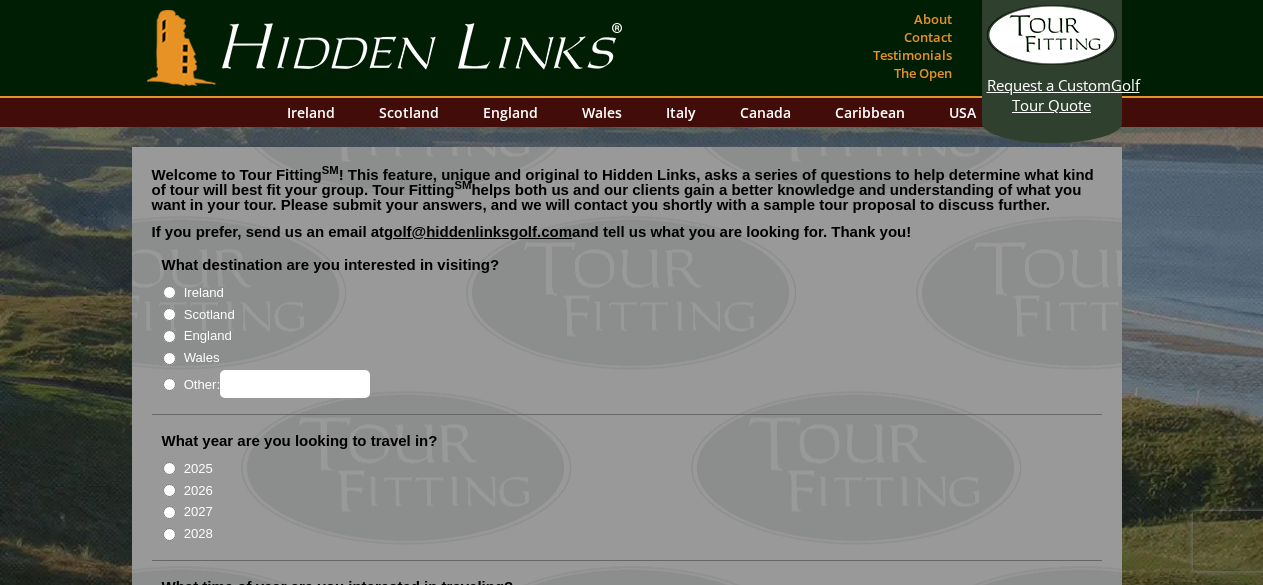scroll, scrollTop: 0, scrollLeft: 0, axis: both 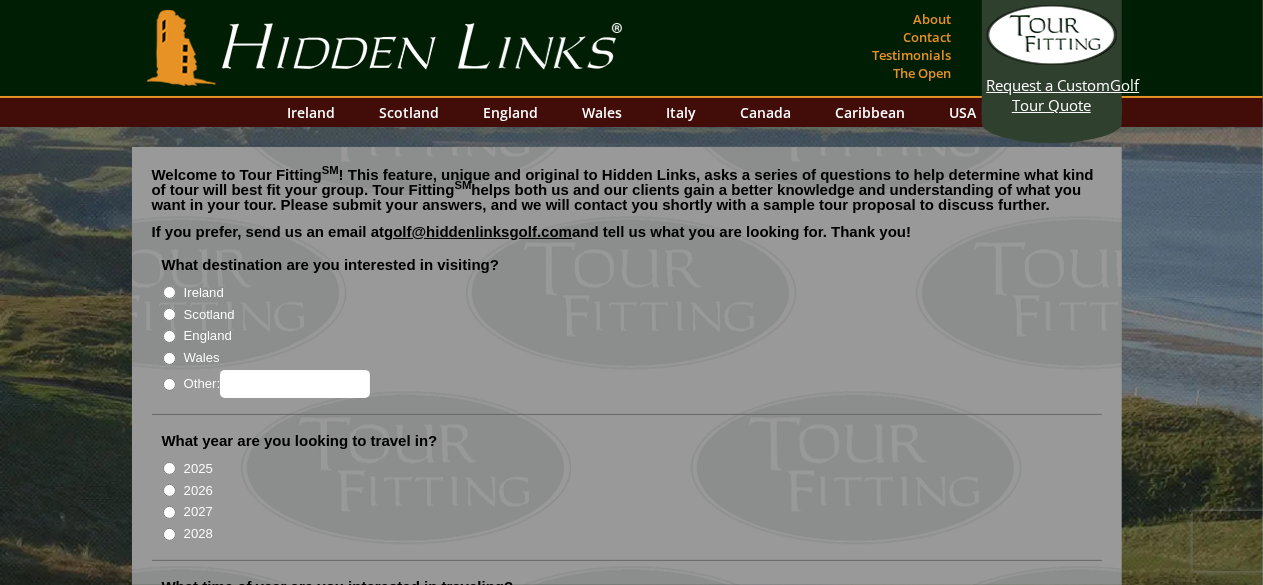 click on "Scotland" at bounding box center [169, 314] 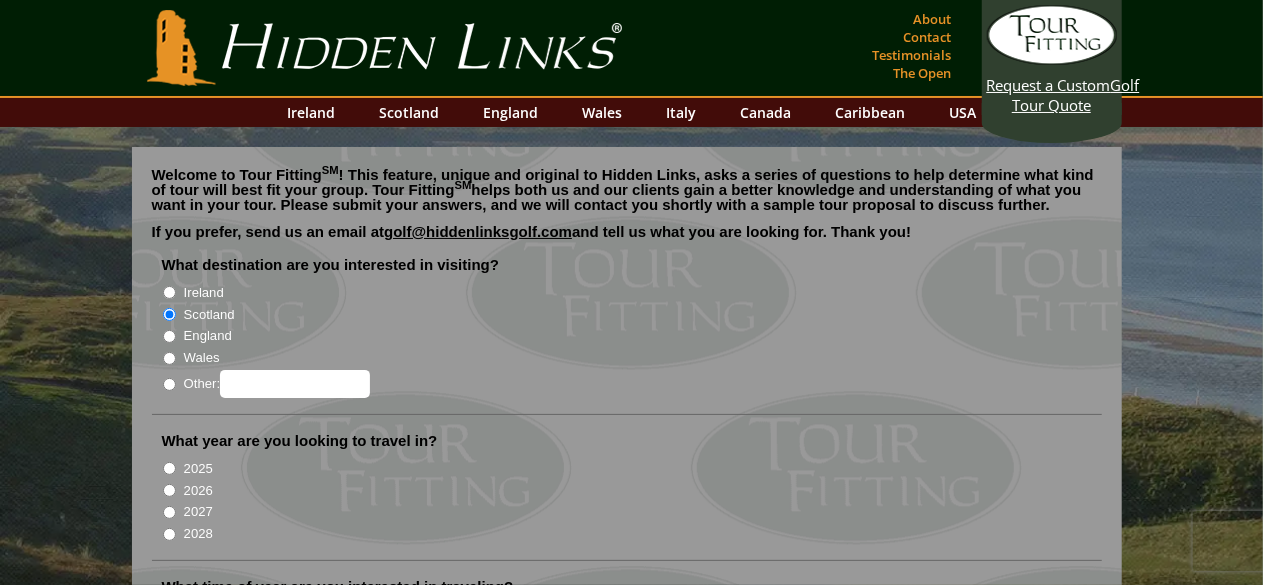 click on "2026" at bounding box center (169, 490) 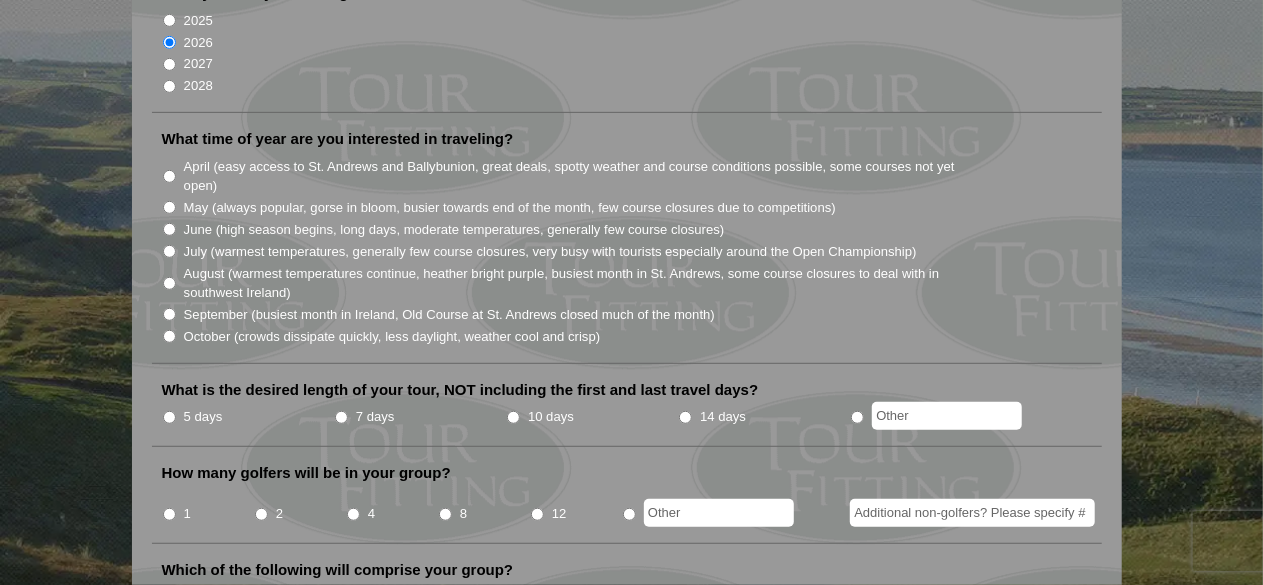 scroll, scrollTop: 464, scrollLeft: 0, axis: vertical 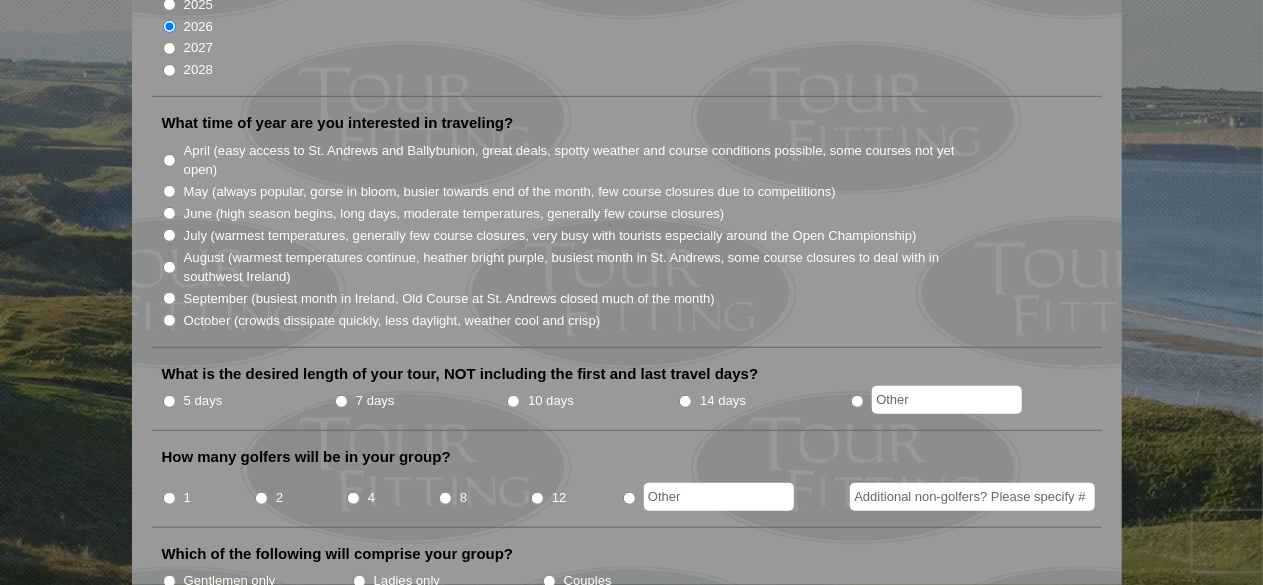 click on "June (high season begins, long days, moderate temperatures, generally few course closures)" at bounding box center (169, 213) 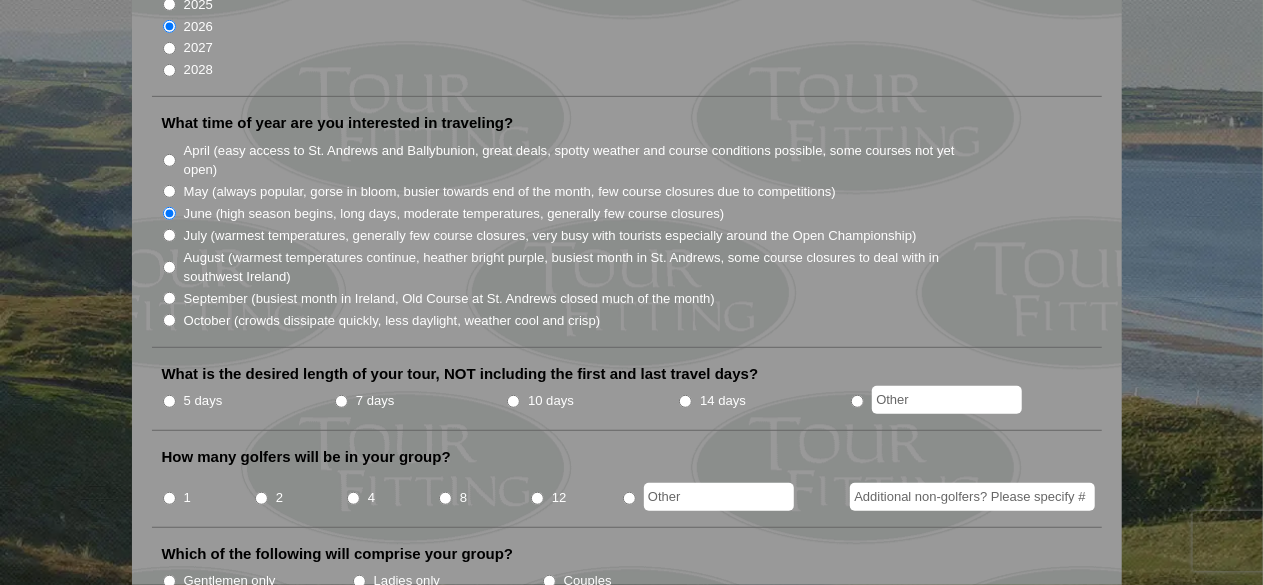 click on "July (warmest temperatures, generally few course closures, very busy with tourists especially around the Open Championship)" at bounding box center [169, 235] 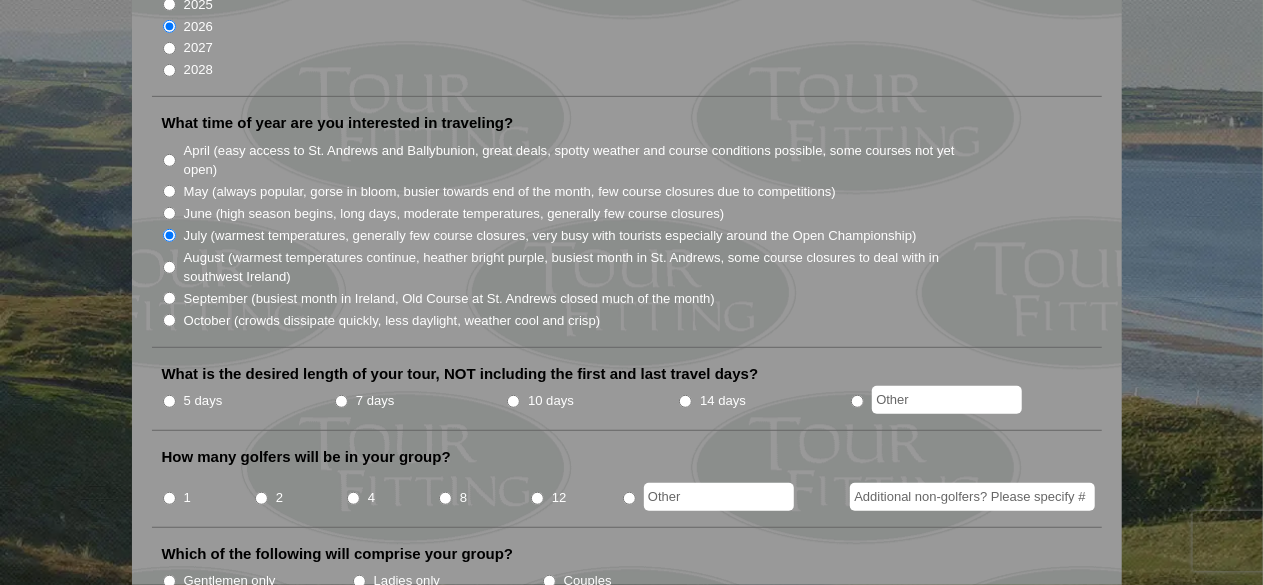 click on "June (high season begins, long days, moderate temperatures, generally few course closures)" at bounding box center [169, 213] 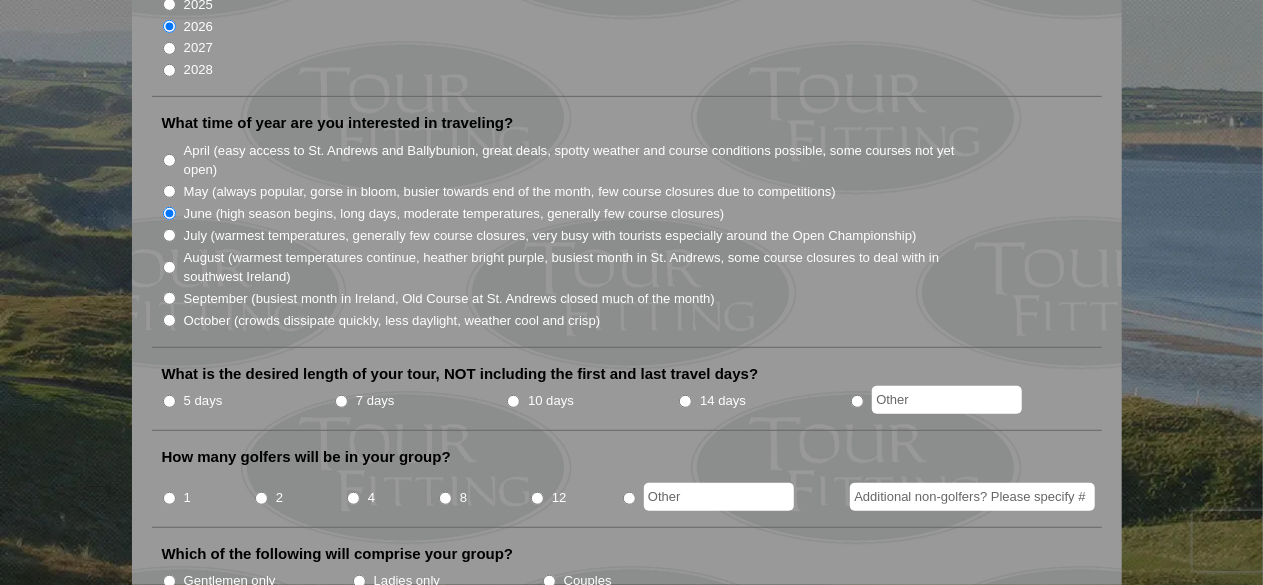 click on "July (warmest temperatures, generally few course closures, very busy with tourists especially around the Open Championship)" at bounding box center [169, 235] 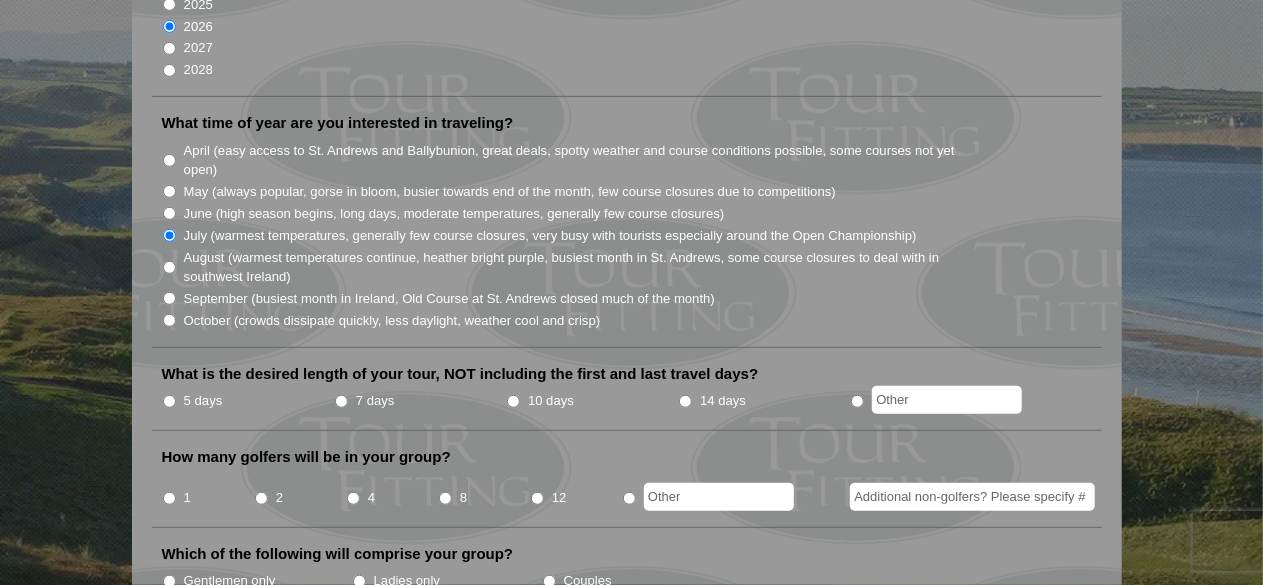 click on "August (warmest temperatures continue, heather bright purple, busiest month in St. Andrews, some course closures to deal with in southwest Ireland)" at bounding box center (169, 267) 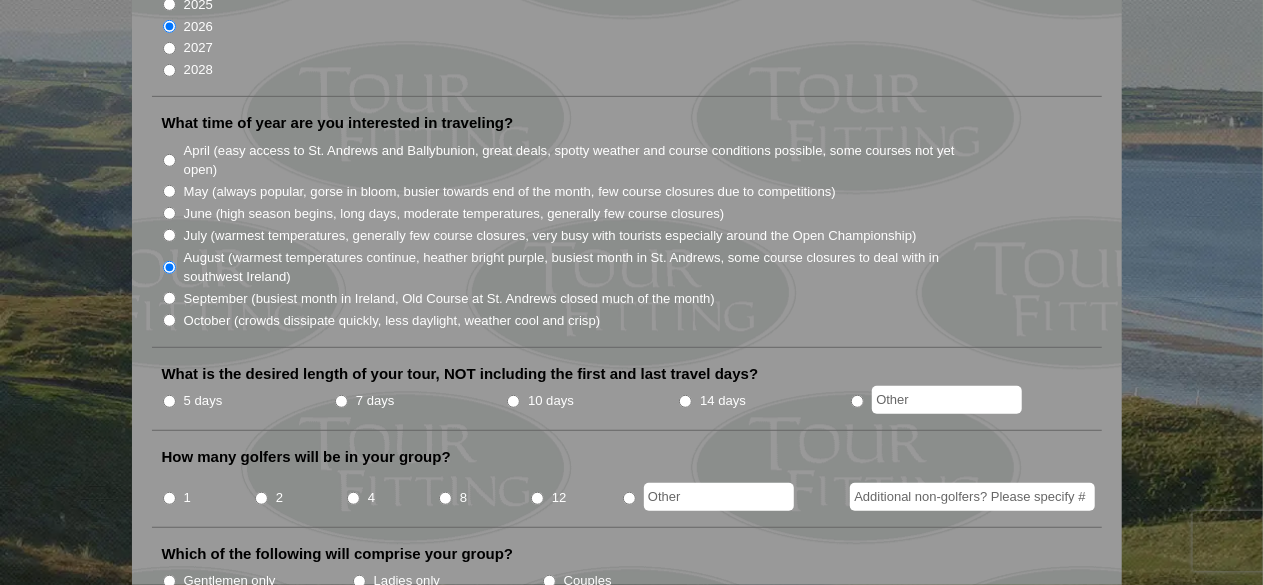 click on "July (warmest temperatures, generally few course closures, very busy with tourists especially around the Open Championship)" at bounding box center [169, 235] 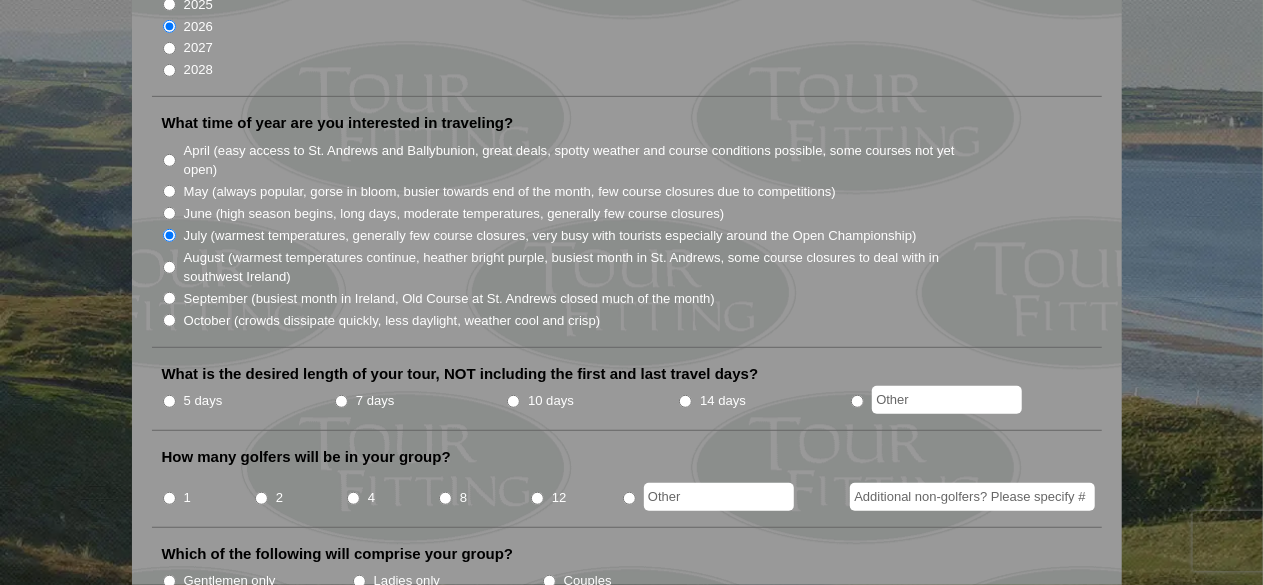 click on "5 days" at bounding box center [169, 401] 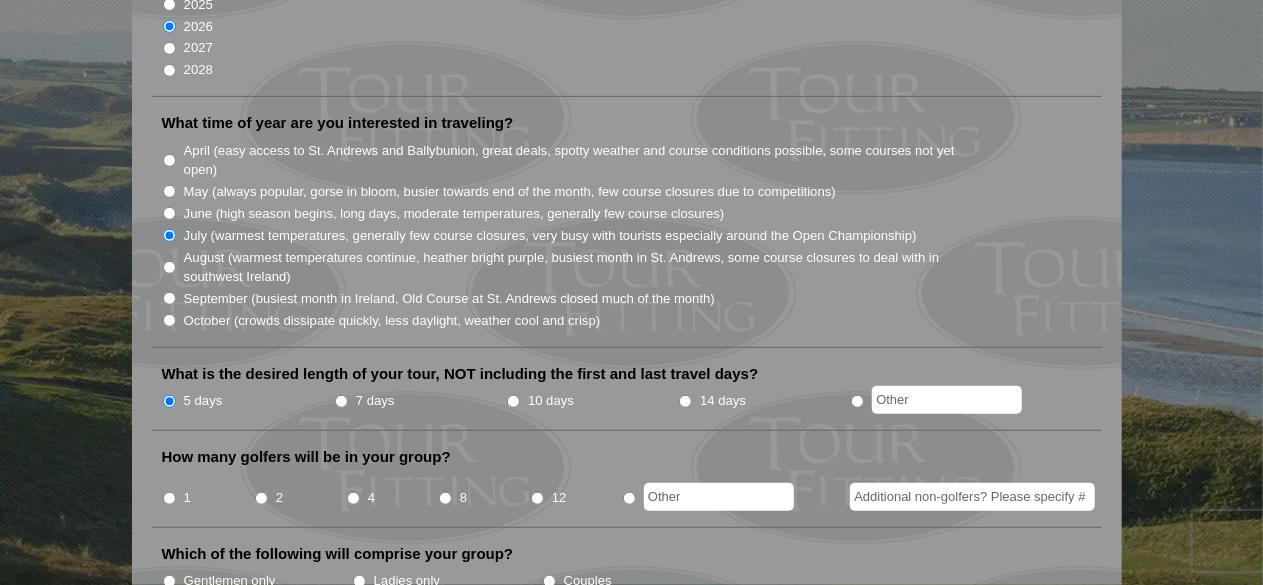 click on "2" at bounding box center [261, 498] 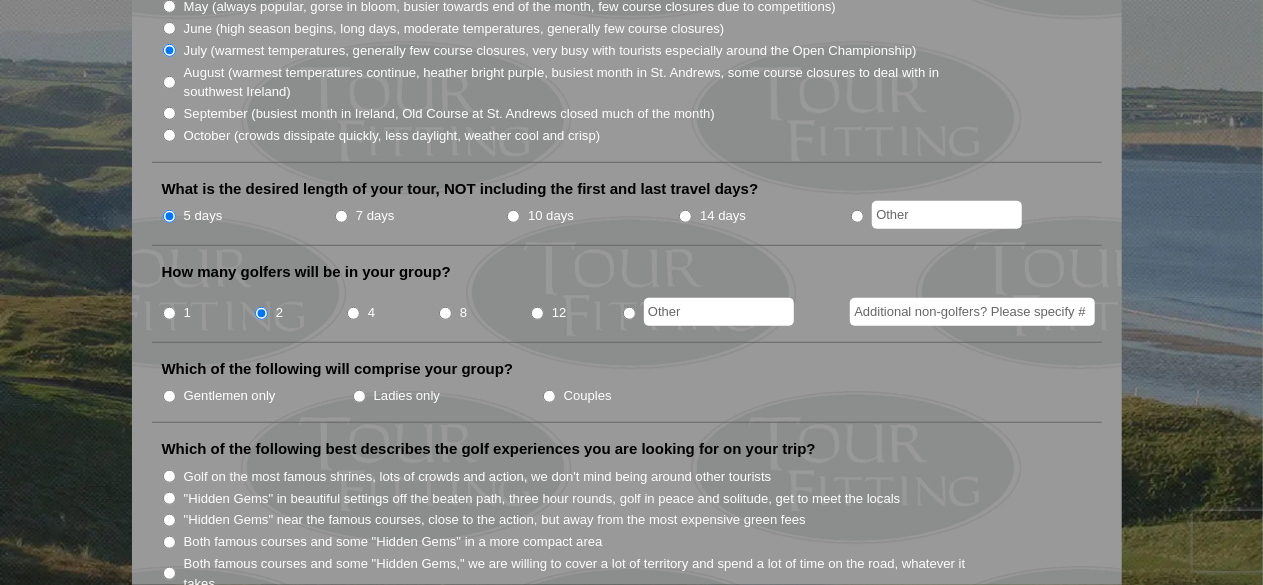 scroll, scrollTop: 662, scrollLeft: 0, axis: vertical 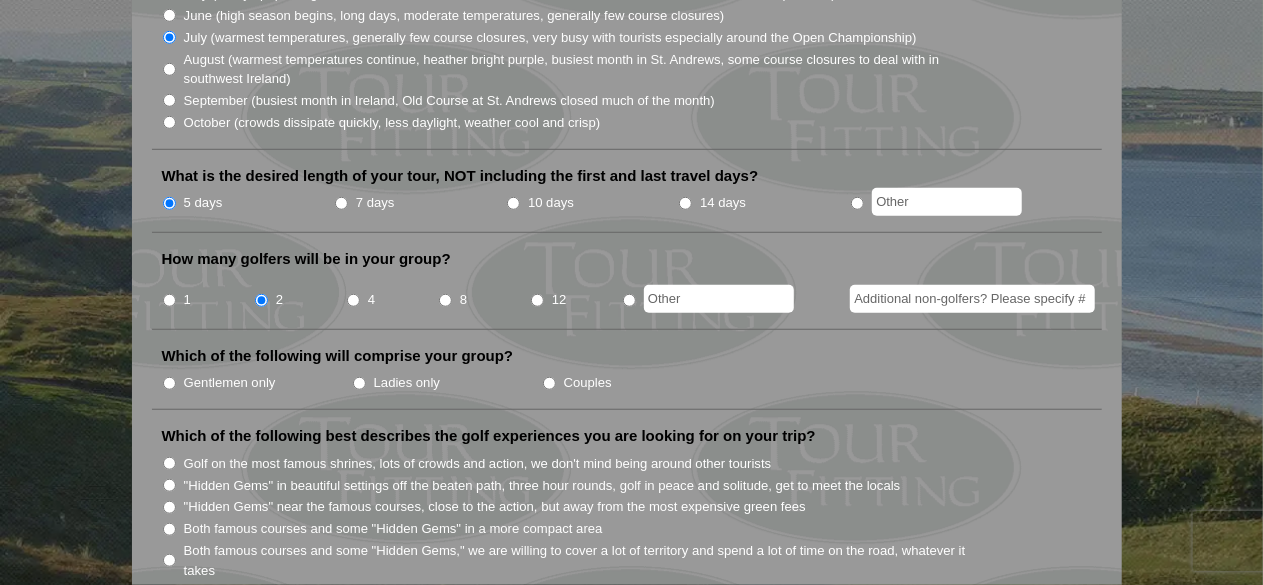 click on "Additional non-golfers? Please specify #" at bounding box center (972, 299) 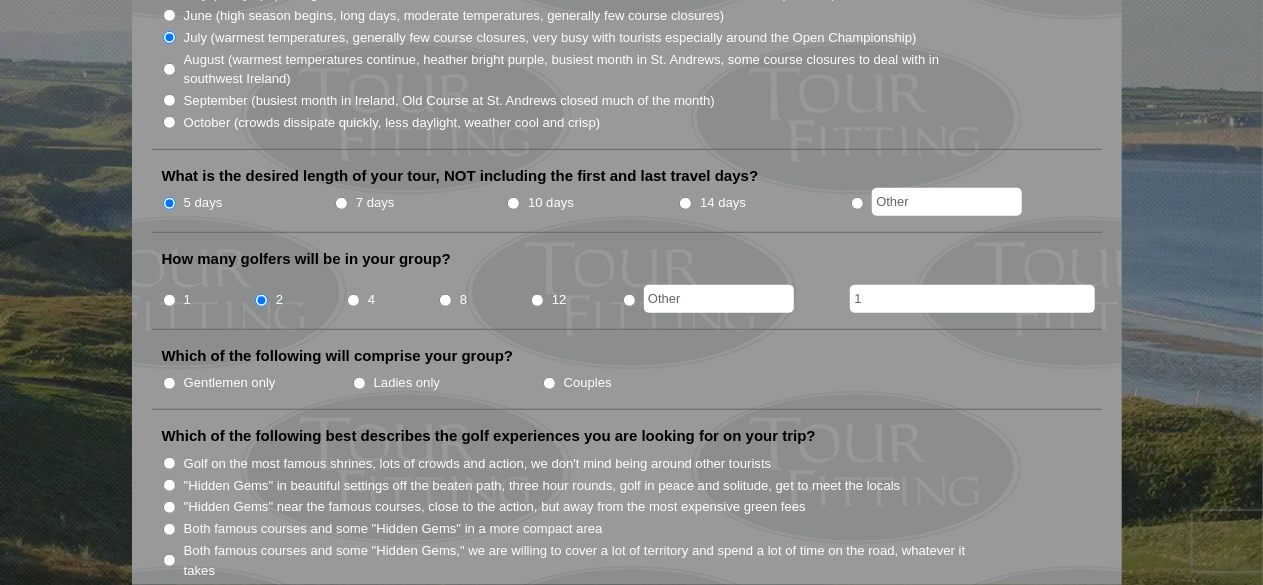 type on "1" 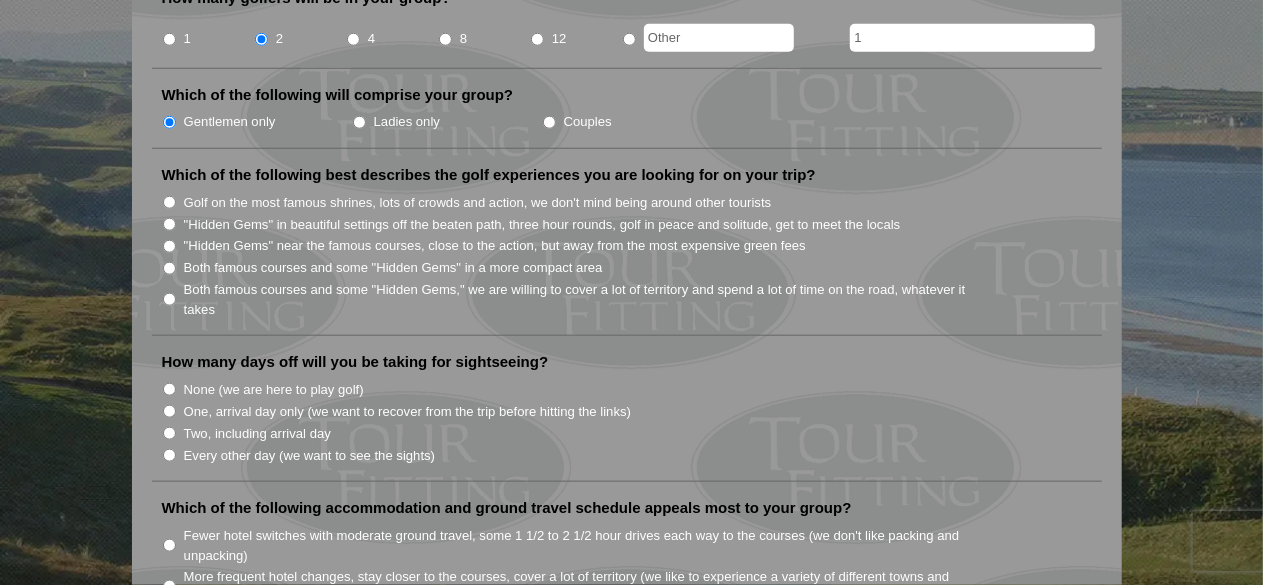 scroll, scrollTop: 936, scrollLeft: 0, axis: vertical 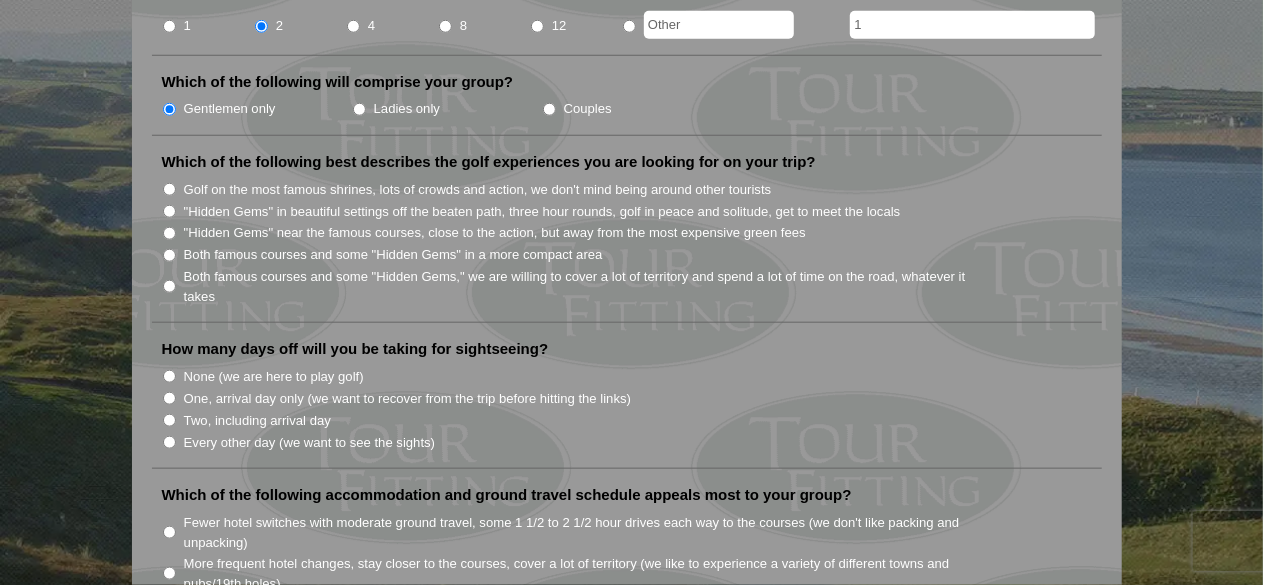 click on "Both famous courses and some "Hidden Gems," we are willing to cover a lot of territory and spend a lot of time on the road, whatever it takes" at bounding box center [169, 286] 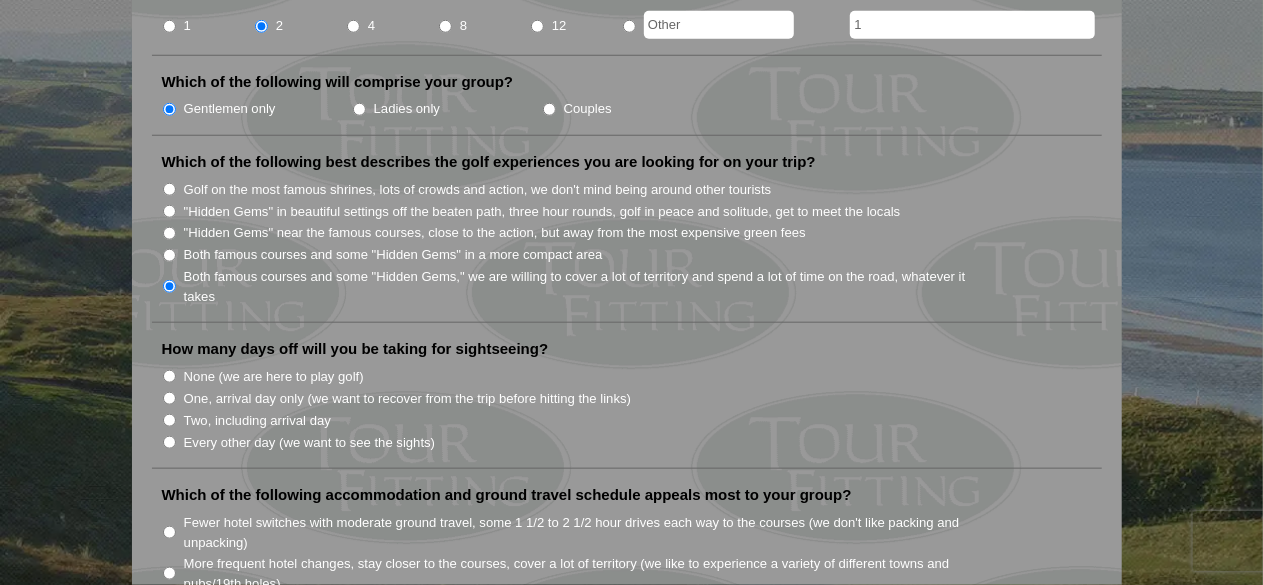 click on "Two, including arrival day" at bounding box center [169, 420] 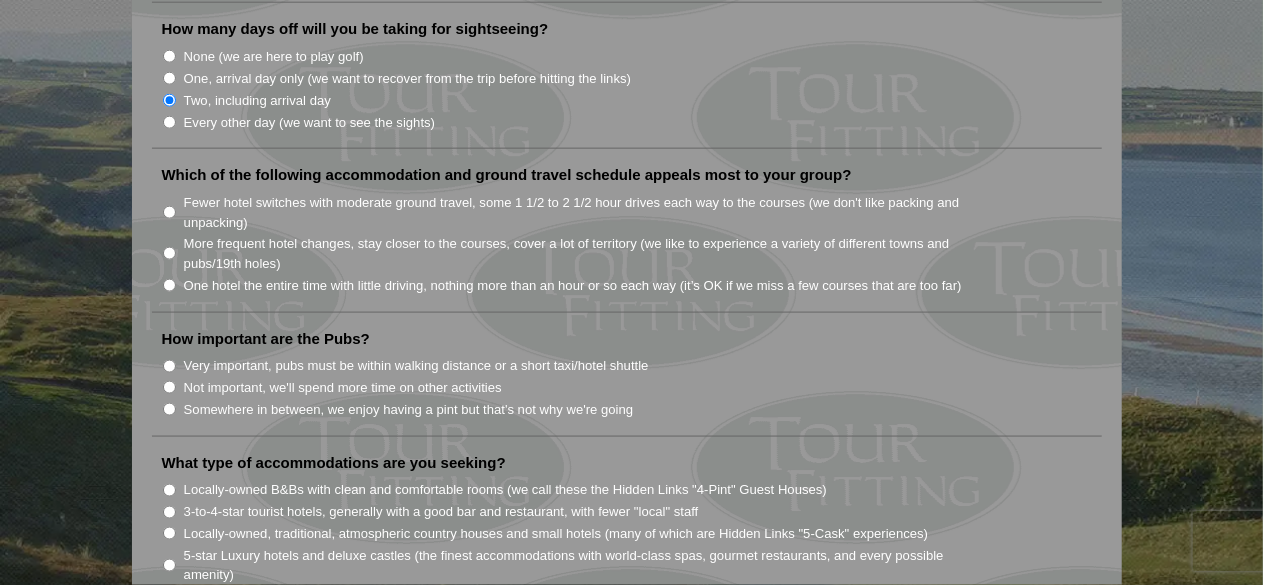 scroll, scrollTop: 1282, scrollLeft: 0, axis: vertical 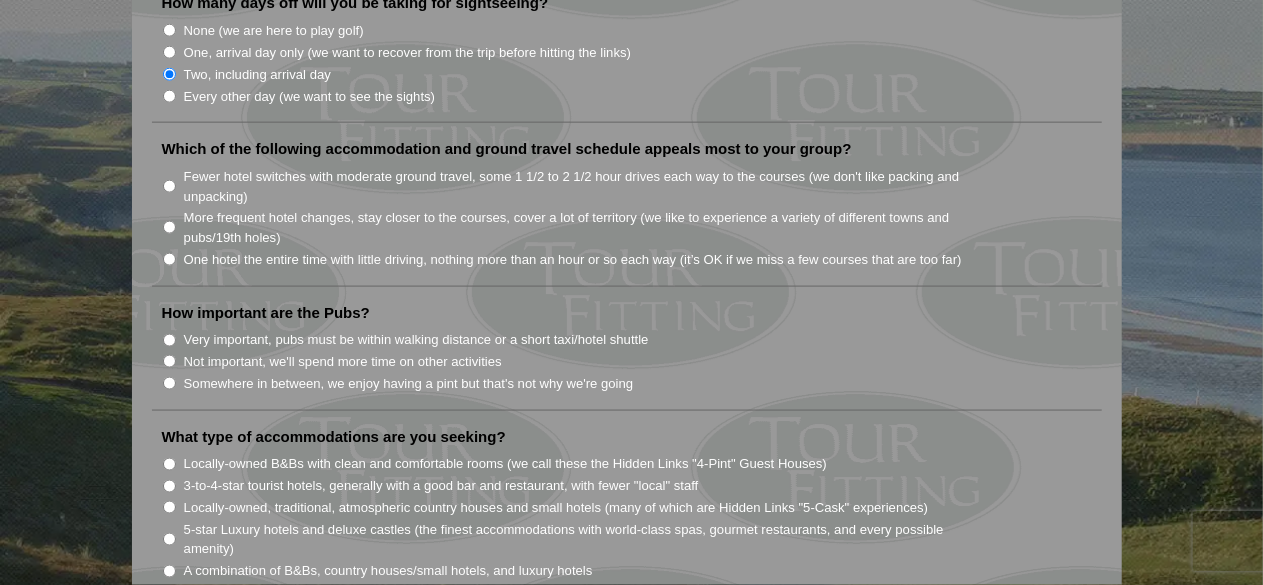 click on "Every other day (we want to see the sights)" at bounding box center (169, 96) 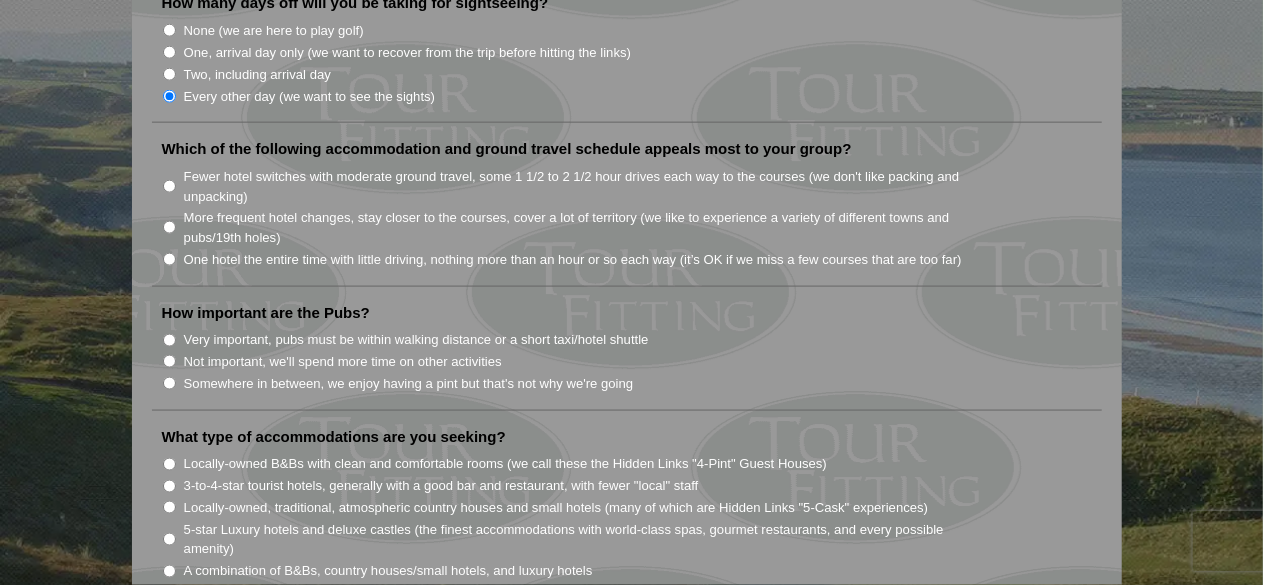 click on "More frequent hotel changes, stay closer to the courses, cover a lot of territory (we like to experience a variety of different towns and pubs/19th holes)" at bounding box center (169, 227) 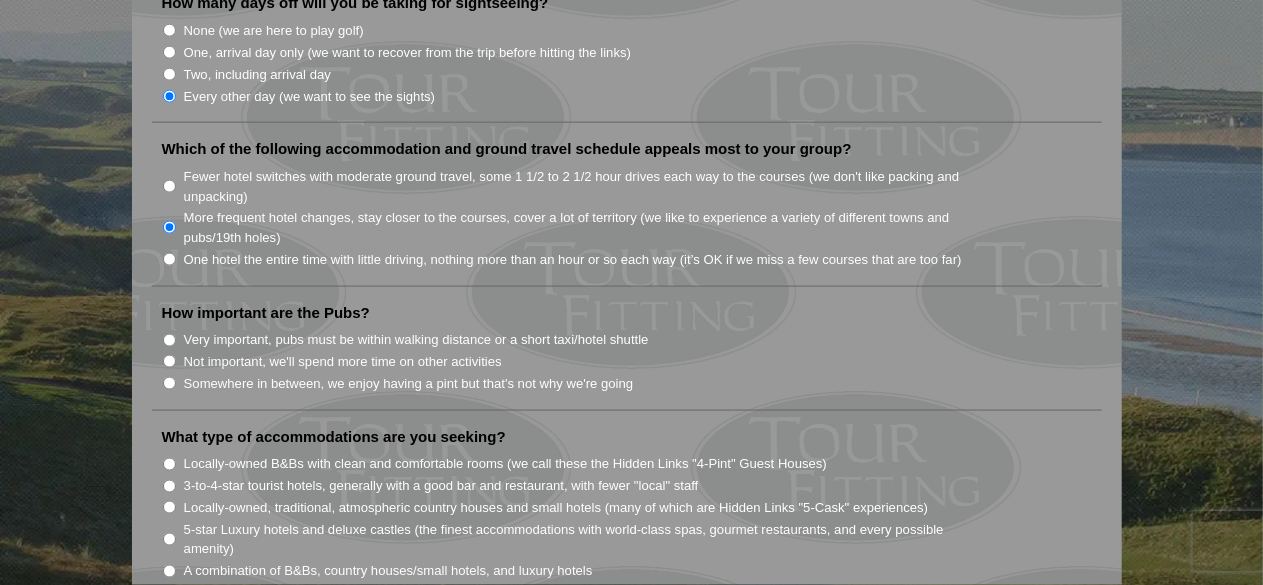 click on "Not important, we'll spend more time on other activities" at bounding box center [169, 361] 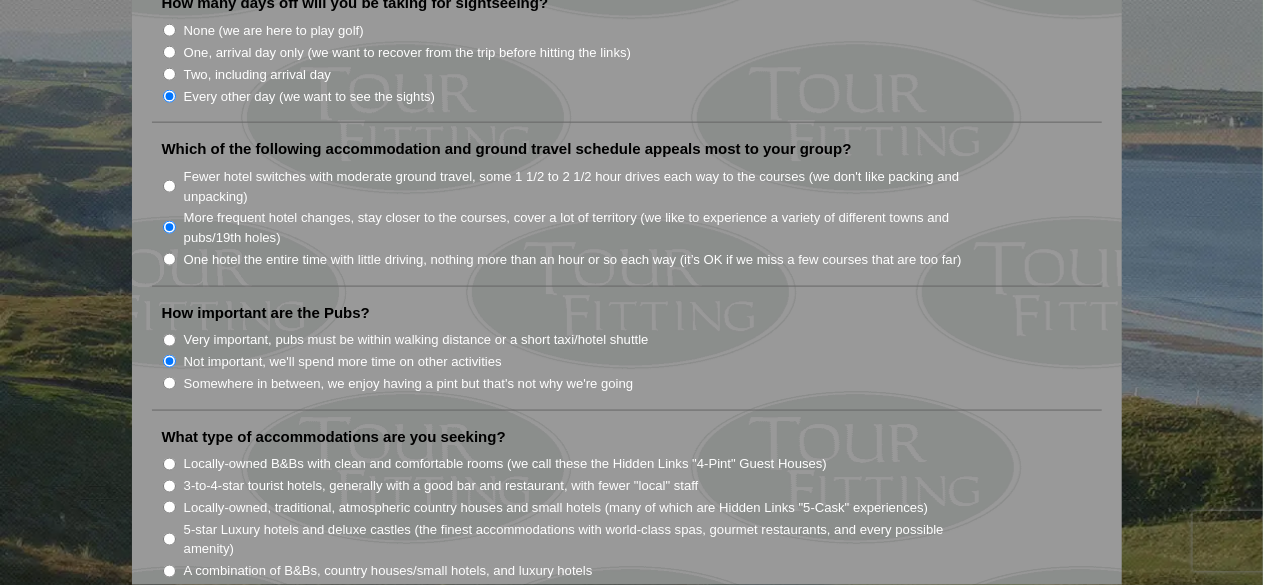 click on "Somewhere in between, we enjoy having a pint but that's not why we're going" at bounding box center (169, 383) 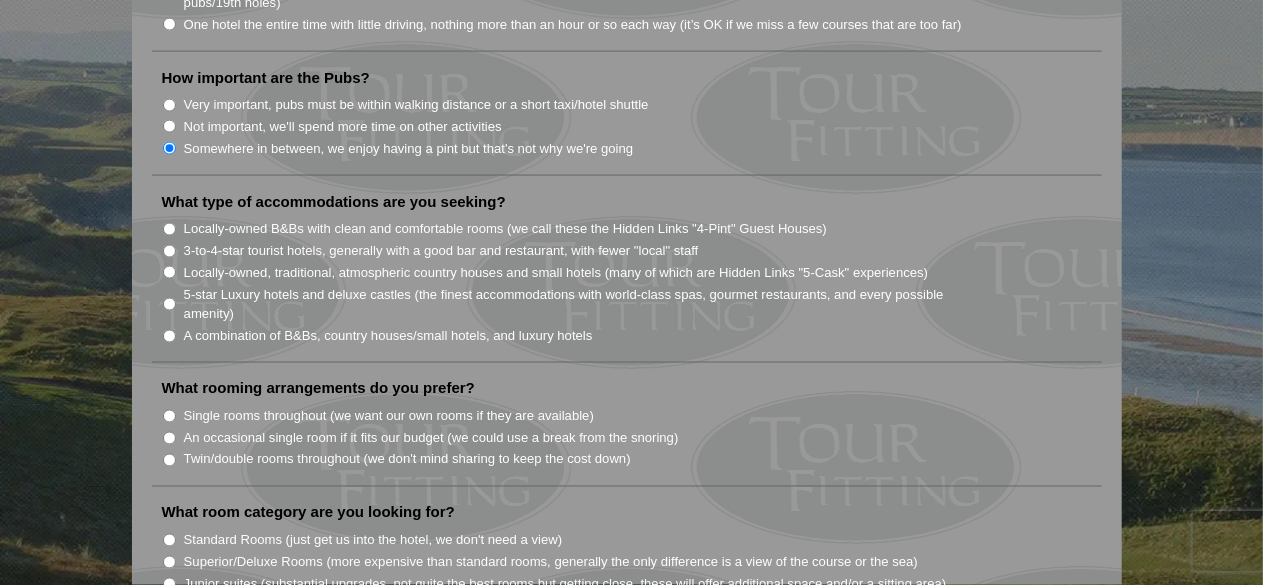 scroll, scrollTop: 1521, scrollLeft: 0, axis: vertical 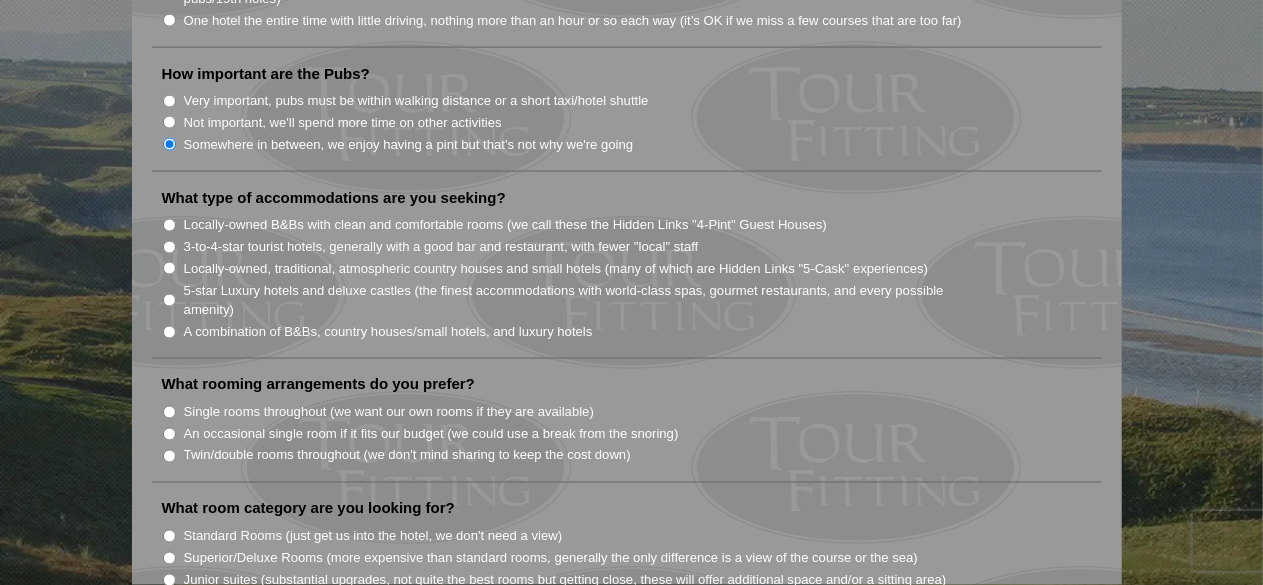 click on "5-star Luxury hotels and deluxe castles (the finest accommodations with world-class spas, gourmet restaurants, and every possible amenity)" at bounding box center [169, 300] 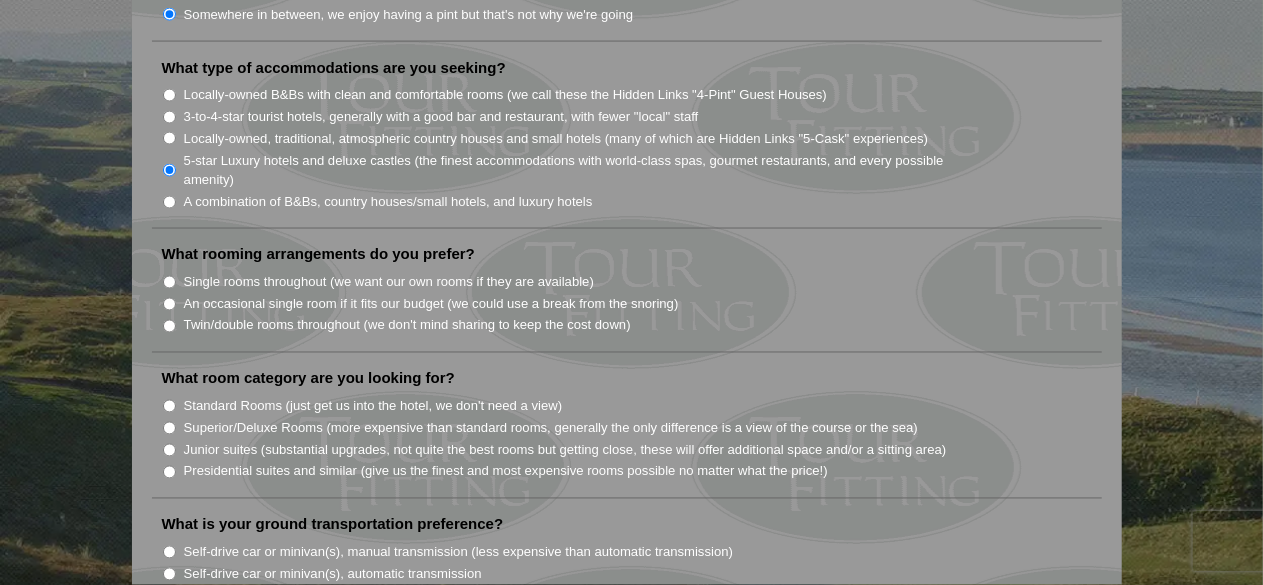 scroll, scrollTop: 1659, scrollLeft: 0, axis: vertical 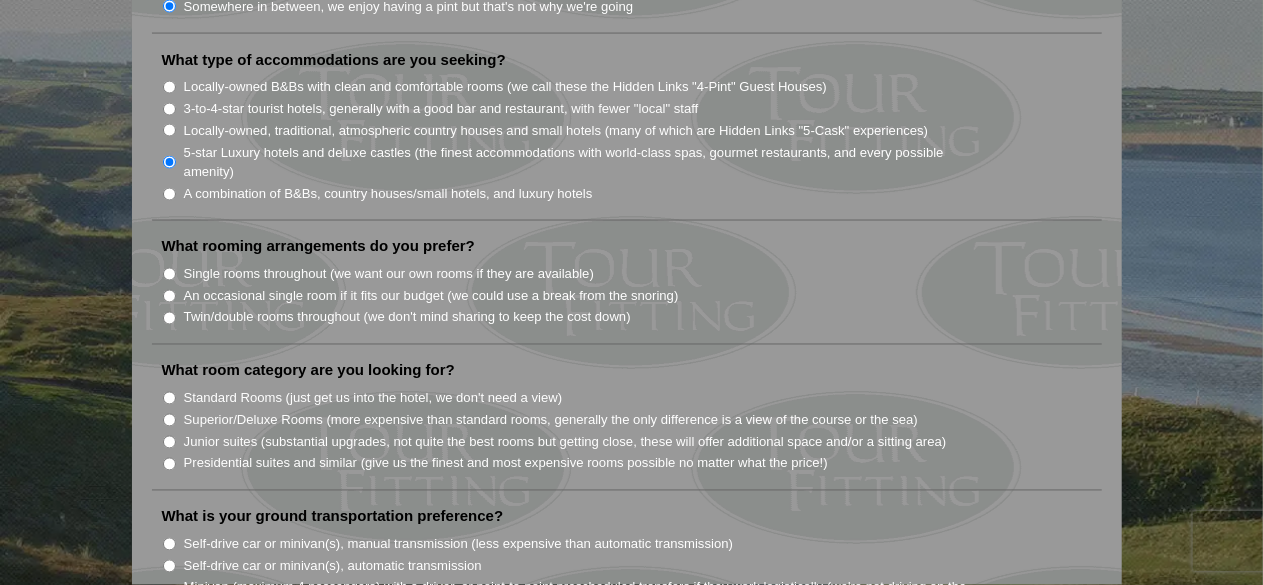 click on "An occasional single room if it fits our budget (we could use a break from the snoring)" at bounding box center [169, 296] 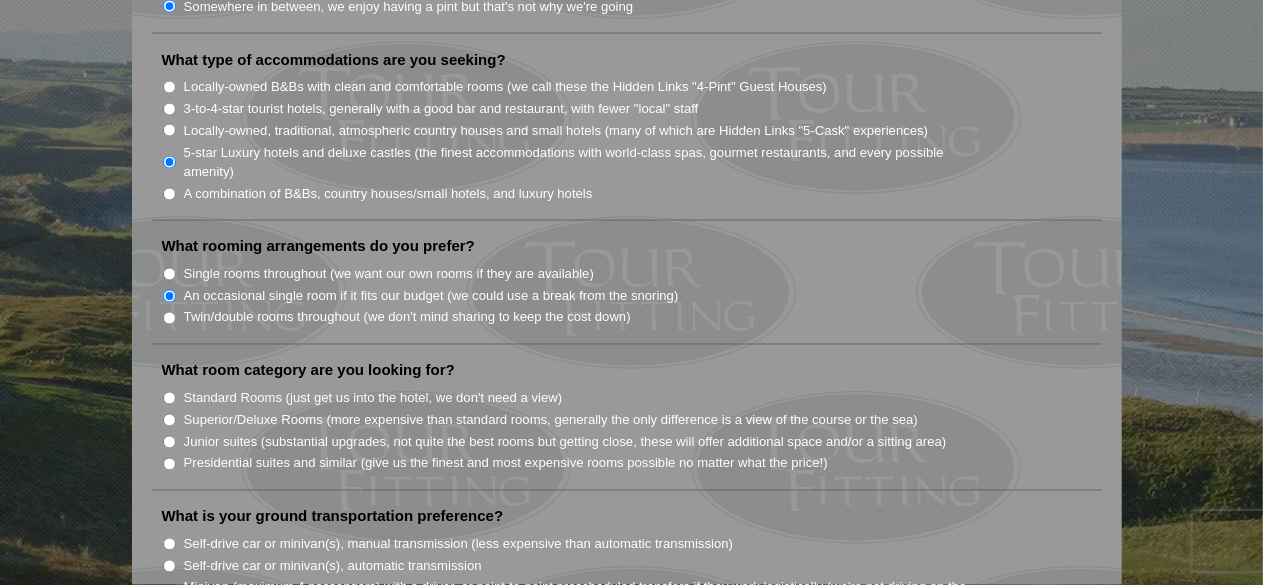 click on "Superior/Deluxe Rooms (more expensive than standard rooms, generally the only difference is a view of the course or the sea)" at bounding box center (169, 420) 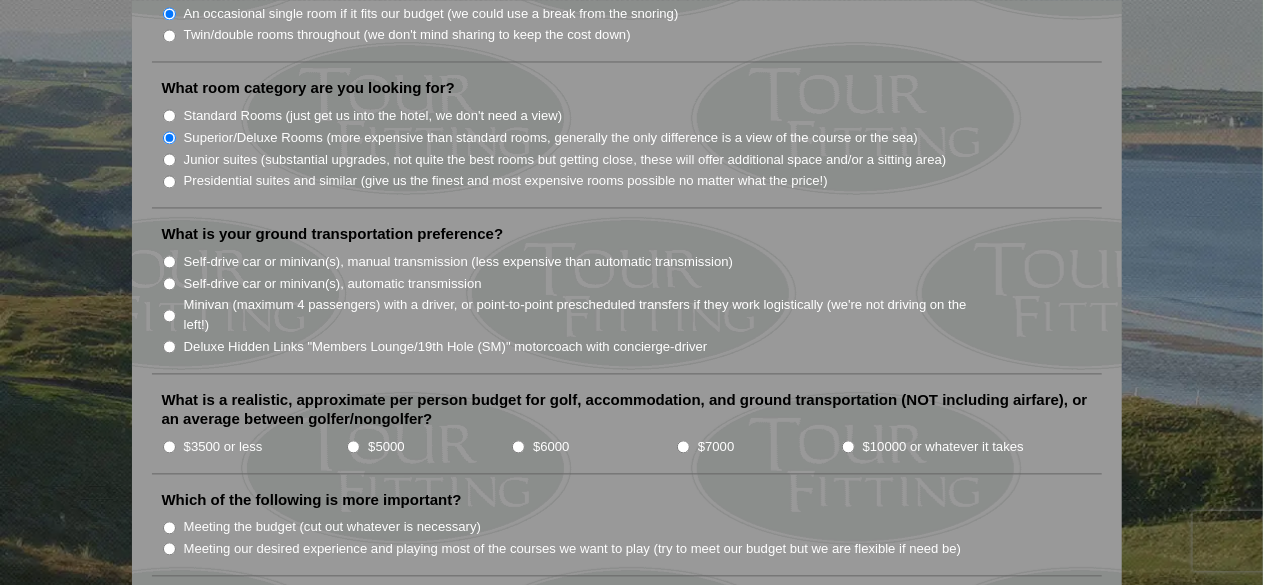 scroll, scrollTop: 1946, scrollLeft: 0, axis: vertical 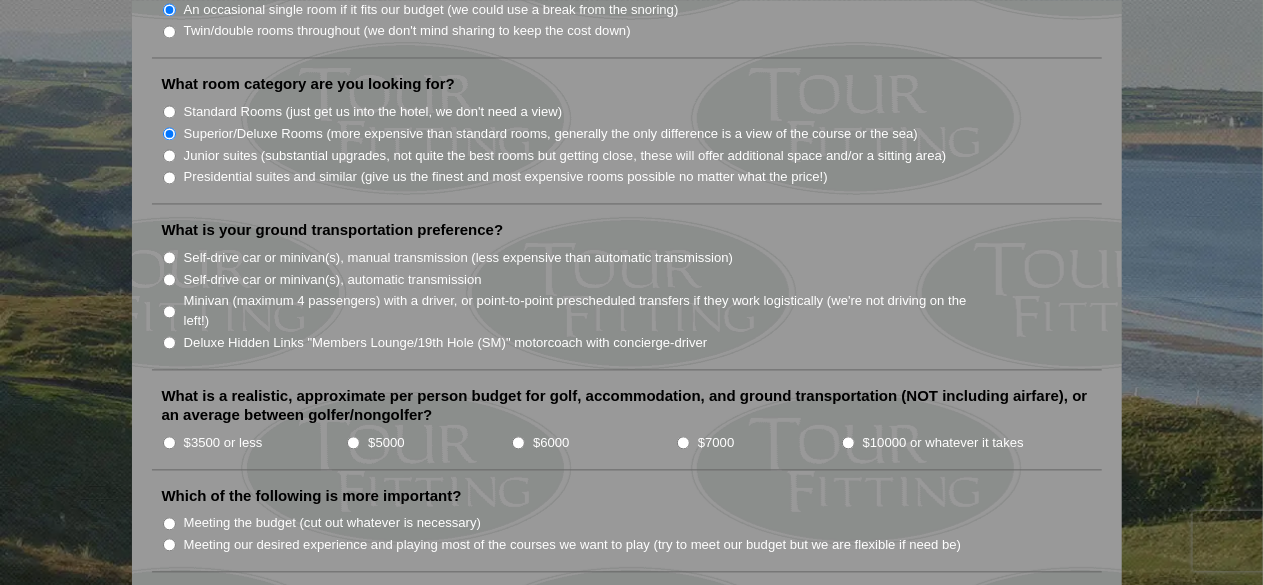 click on "Meeting our desired experience and playing most of the courses we want to play (try to meet our budget but we are flexible if need be)" at bounding box center (169, 544) 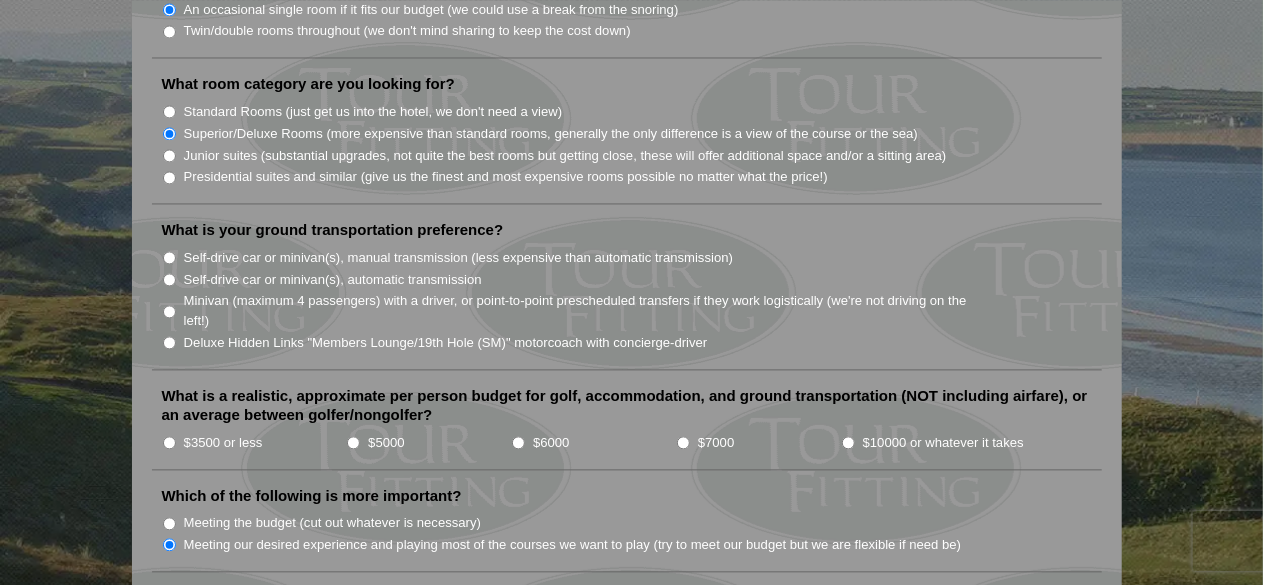 click on "Self-drive car or minivan(s), automatic transmission" at bounding box center [169, 279] 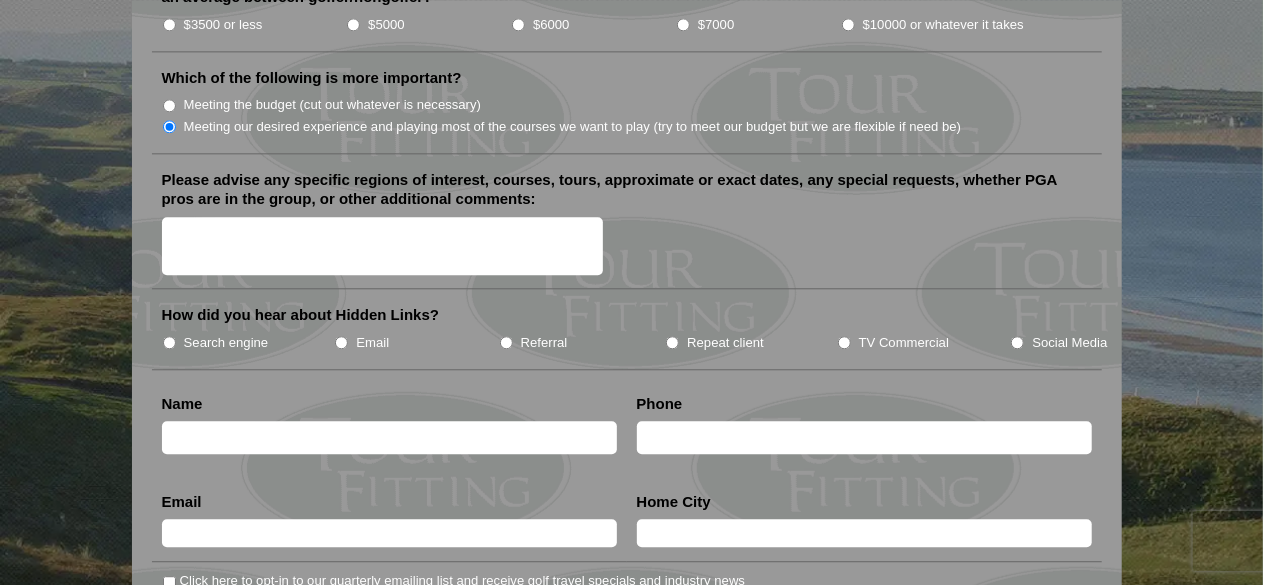 scroll, scrollTop: 2360, scrollLeft: 0, axis: vertical 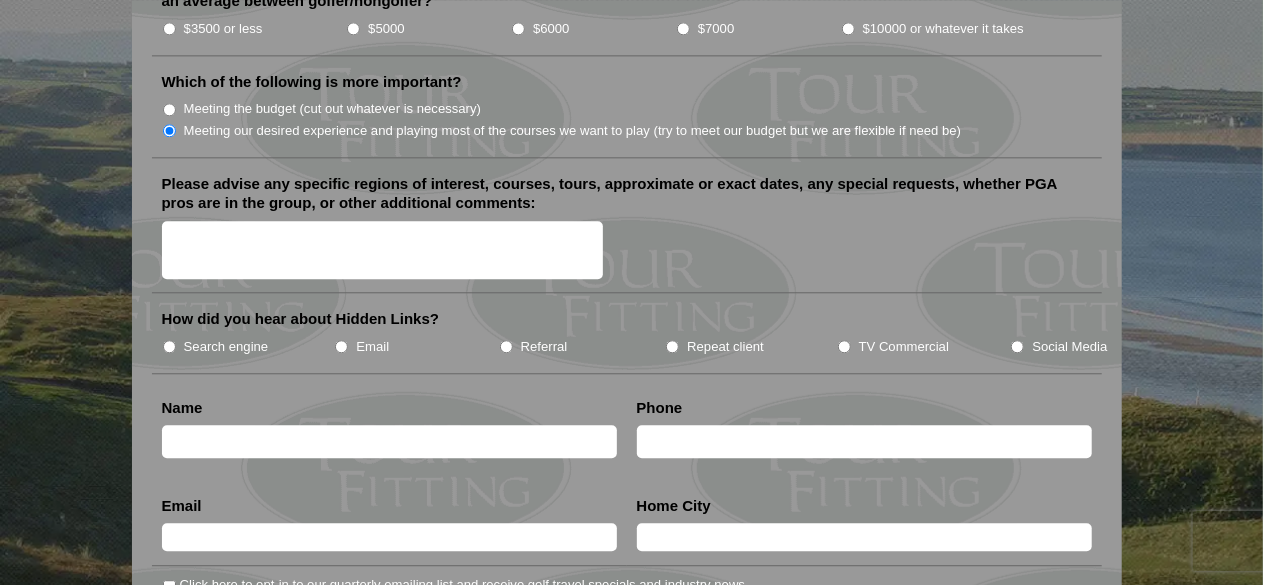 click on "Please advise any specific regions of interest, courses, tours, approximate or exact dates, any special requests, whether PGA pros are in the group, or other additional comments:" at bounding box center [383, 250] 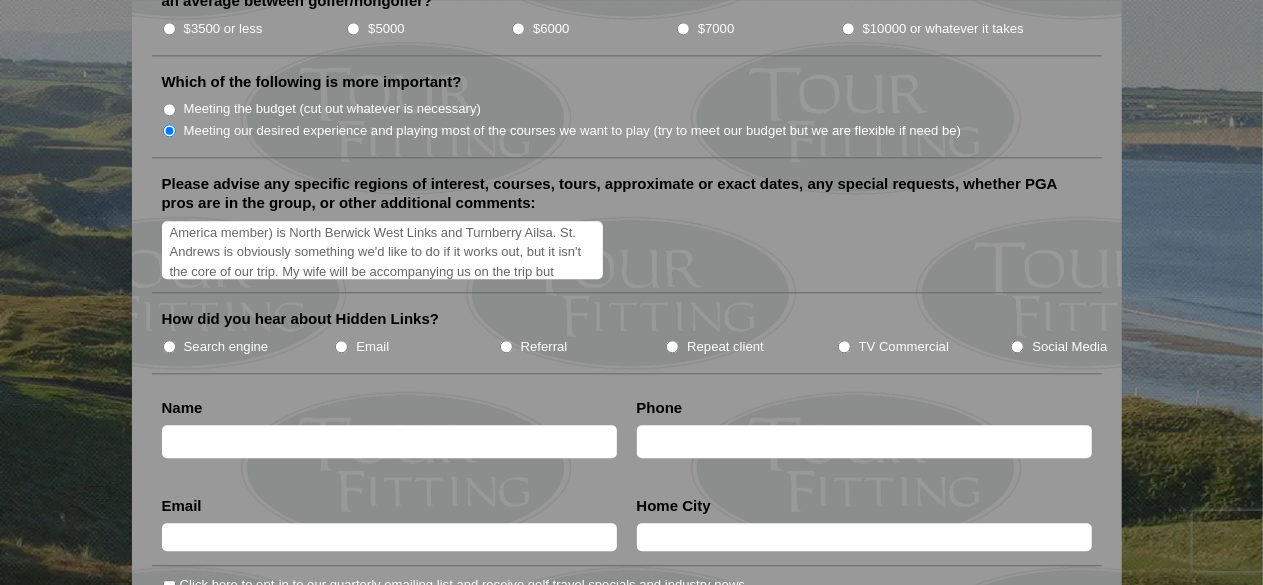 scroll, scrollTop: 43, scrollLeft: 0, axis: vertical 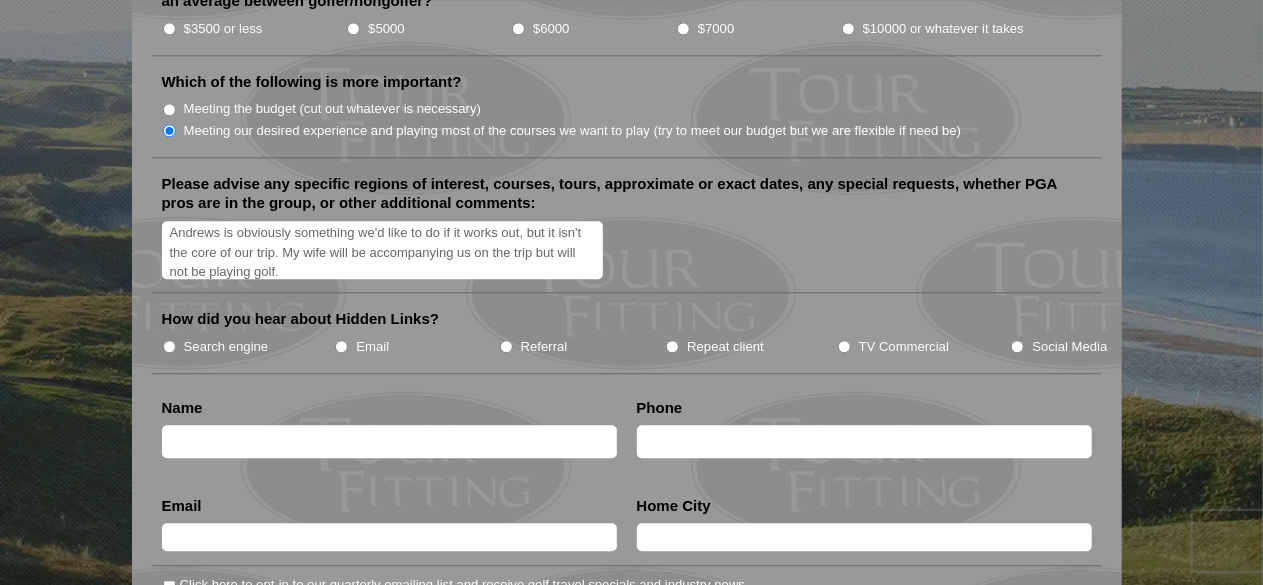 type on "First priority course for our group (Father and Son, dad is a PGA of America member) is North Berwick West Links and Turnberry Ailsa. St. Andrews is obviously something we'd like to do if it works out, but it isn't the core of our trip. My wife will be accompanying us on the trip but will not be playing golf." 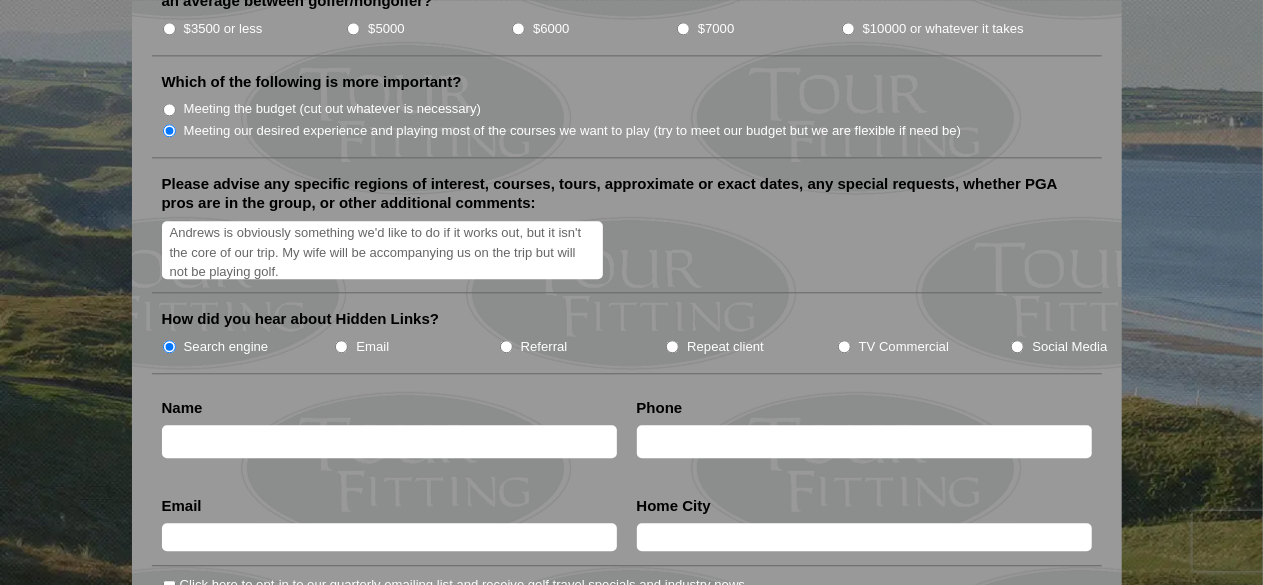 click at bounding box center (389, 441) 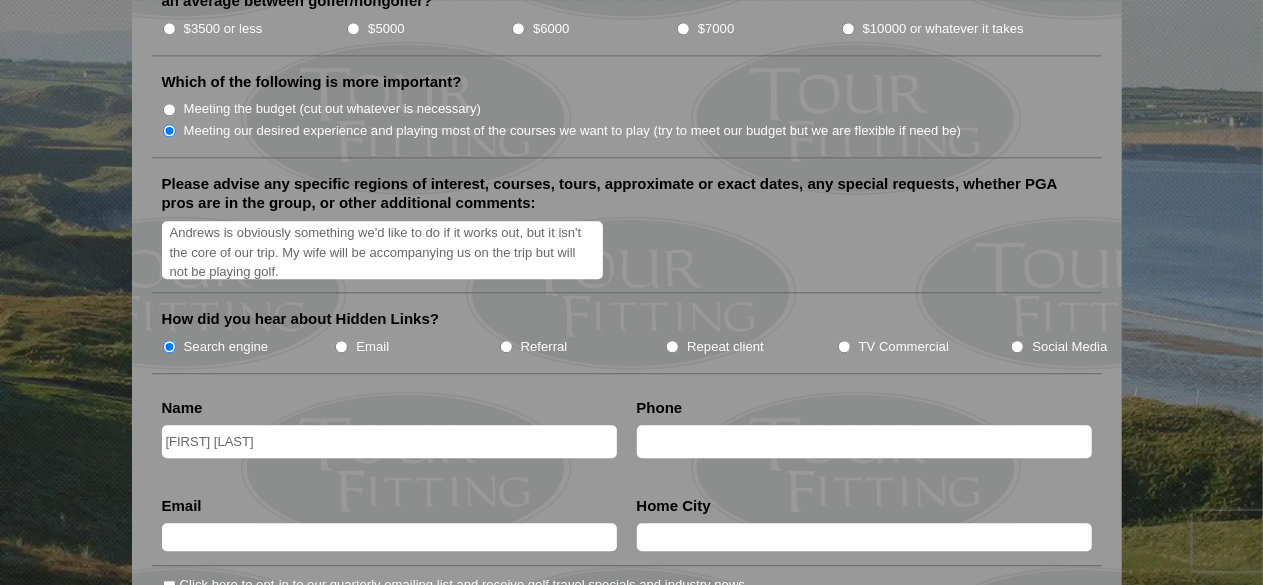 type on "[FIRST] [LAST]" 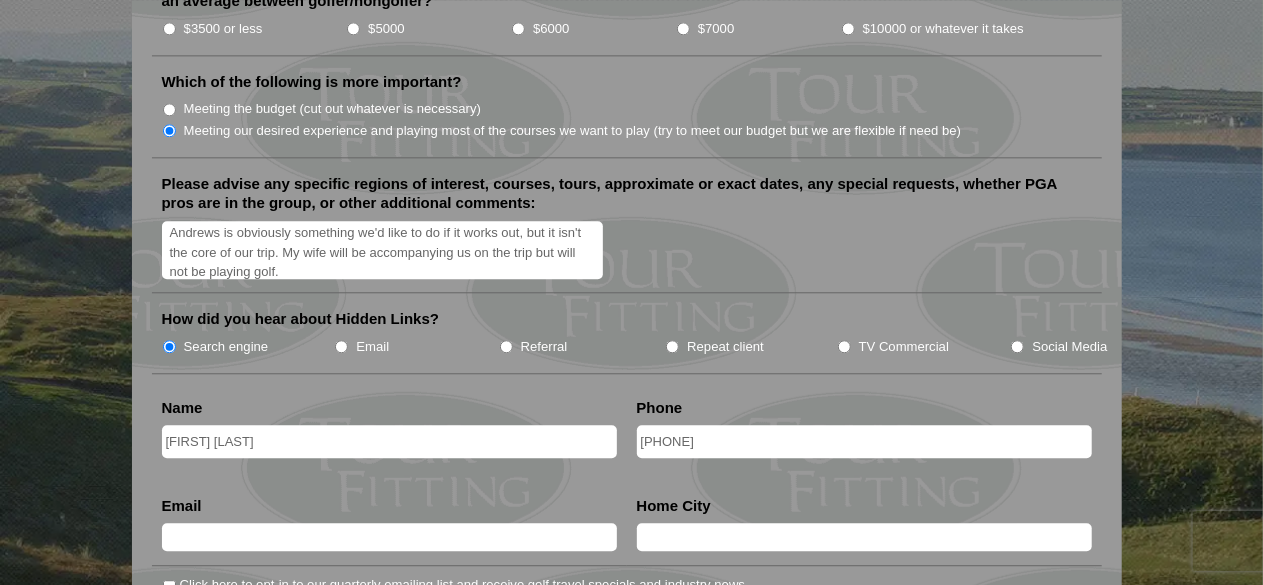 type on "[PHONE]" 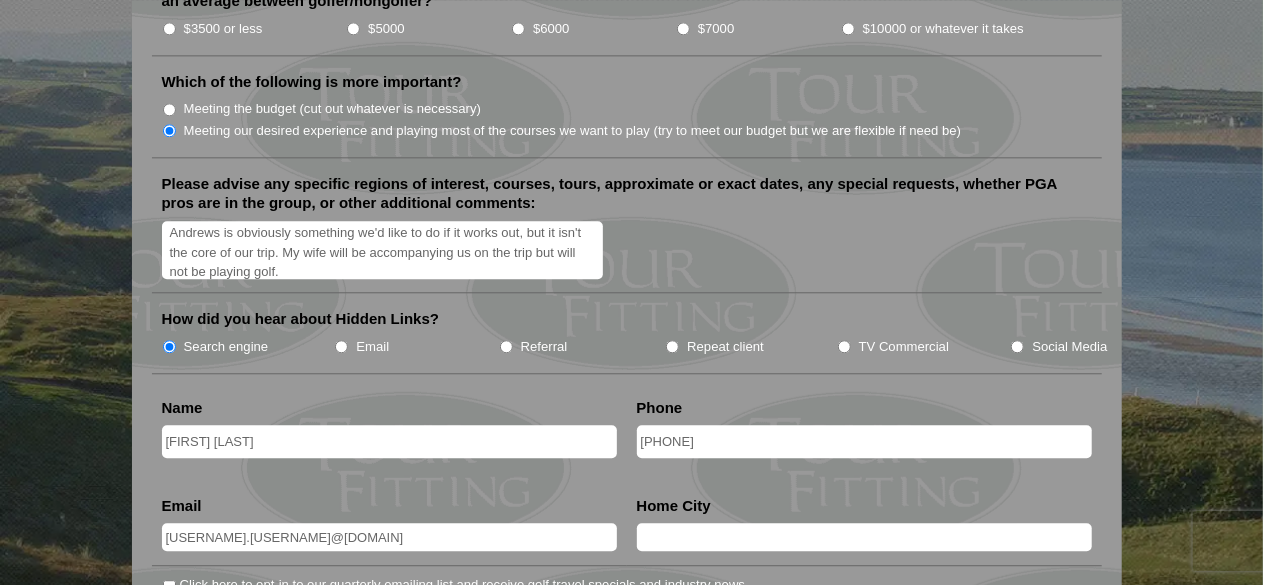 type on "[USERNAME].[USERNAME]@[DOMAIN]" 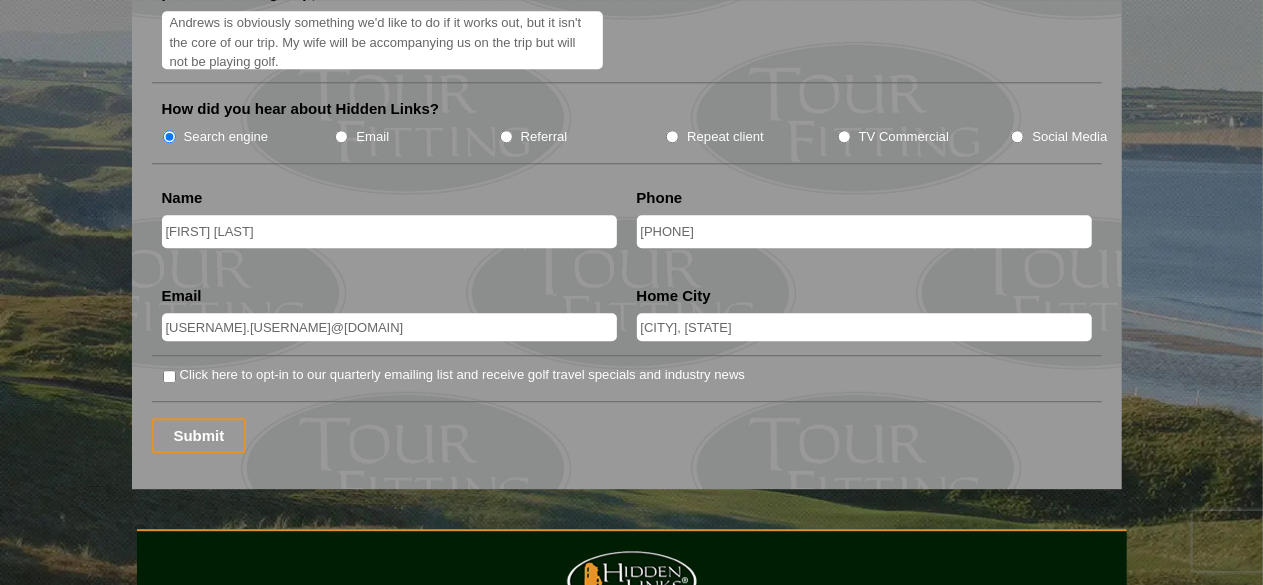 scroll, scrollTop: 2620, scrollLeft: 0, axis: vertical 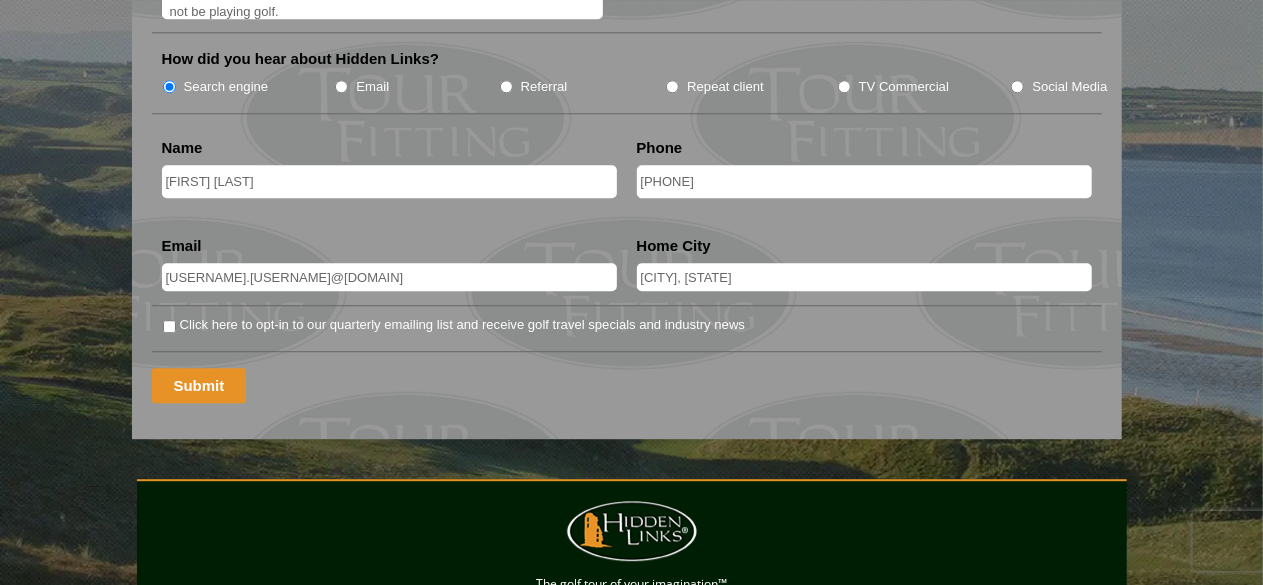 type on "[CITY], [STATE]" 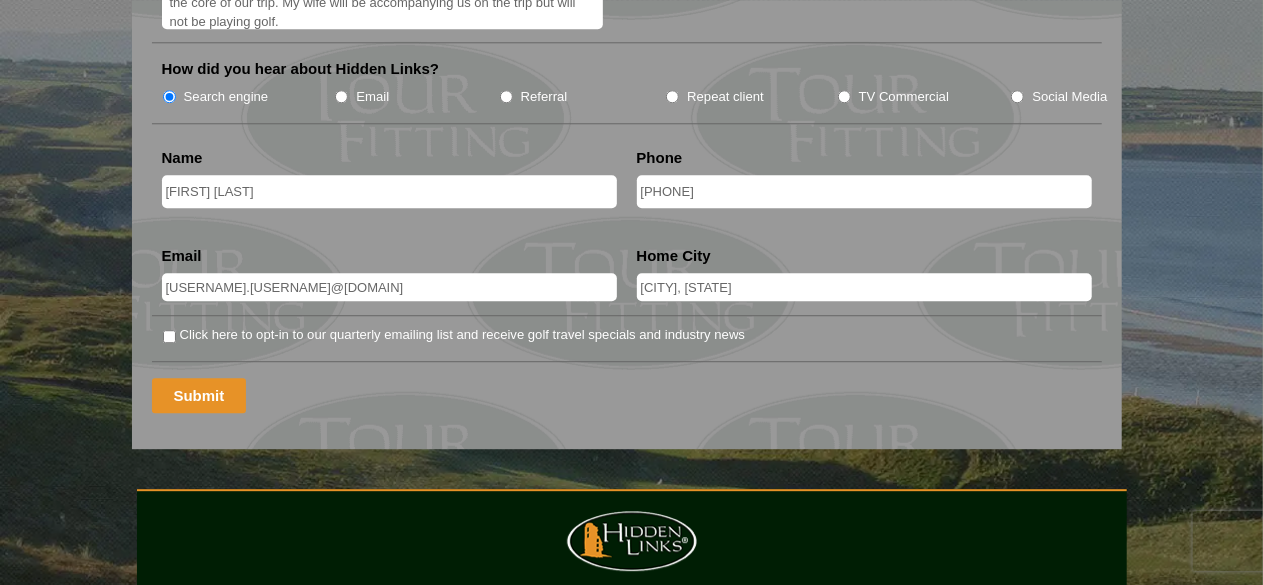 scroll, scrollTop: 2094, scrollLeft: 0, axis: vertical 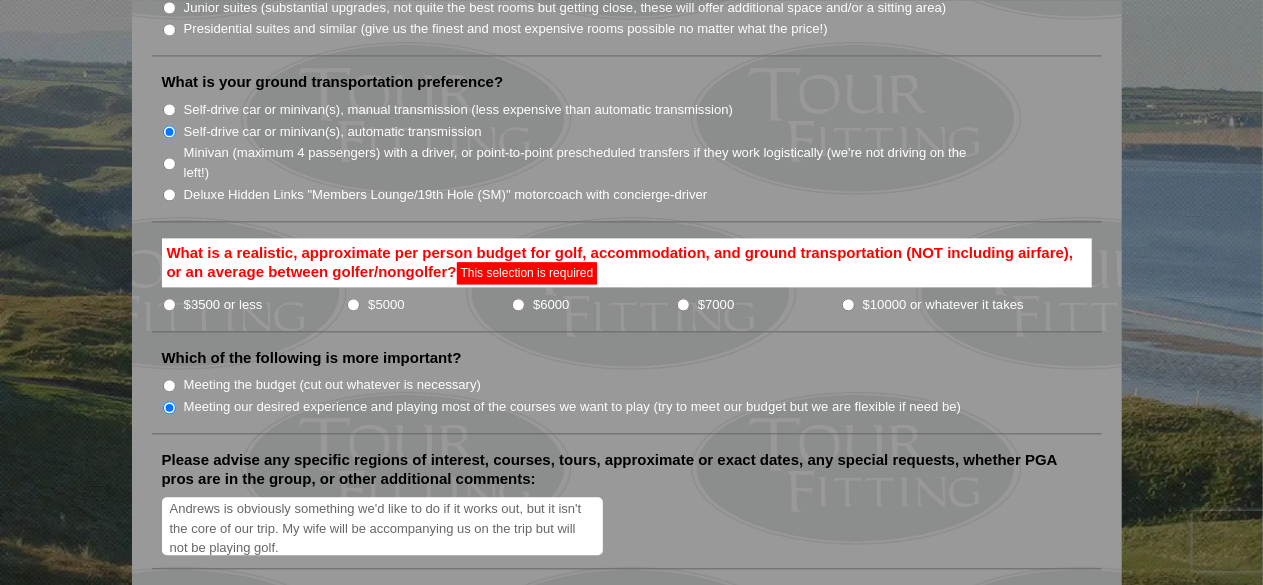 click on "$5000" at bounding box center [353, 304] 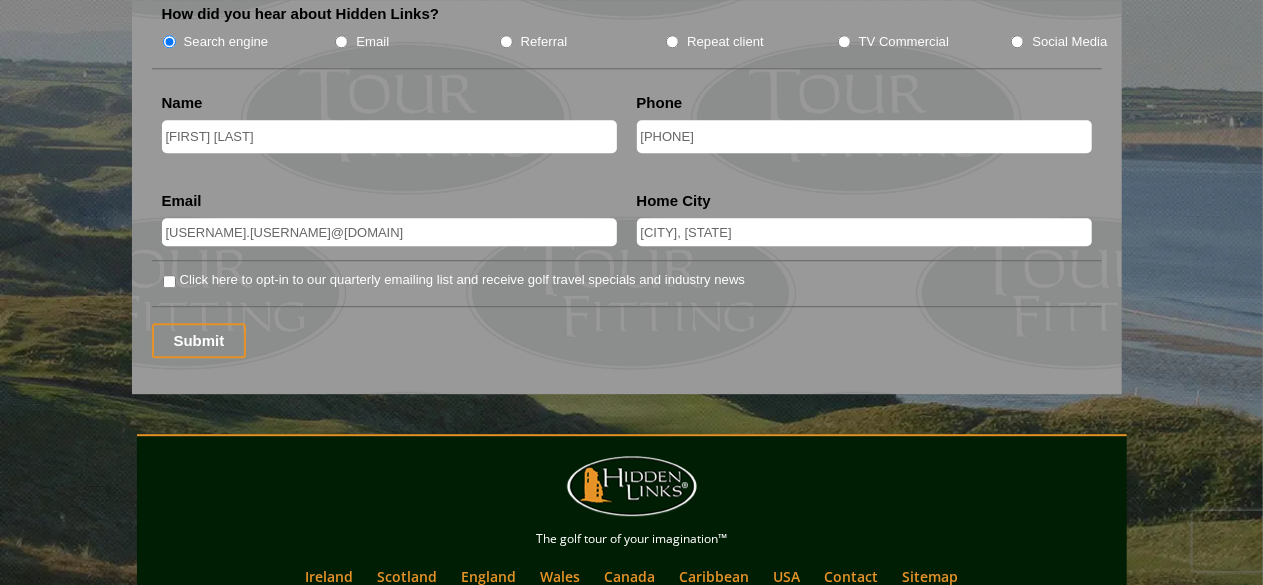 scroll, scrollTop: 2771, scrollLeft: 0, axis: vertical 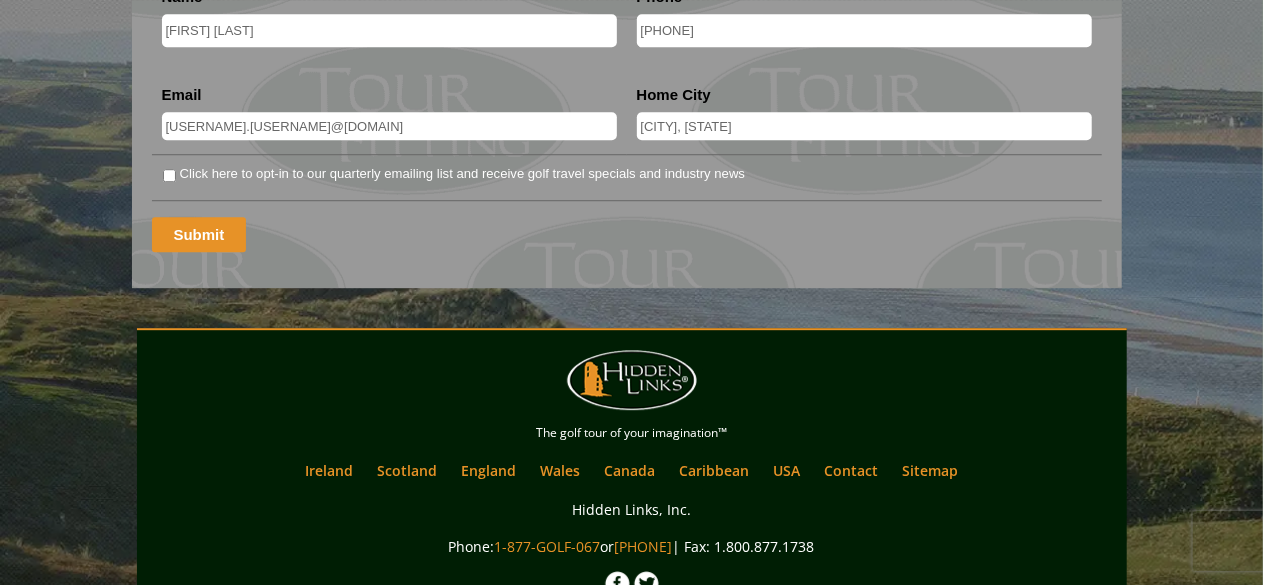 click on "Submit" at bounding box center (199, 234) 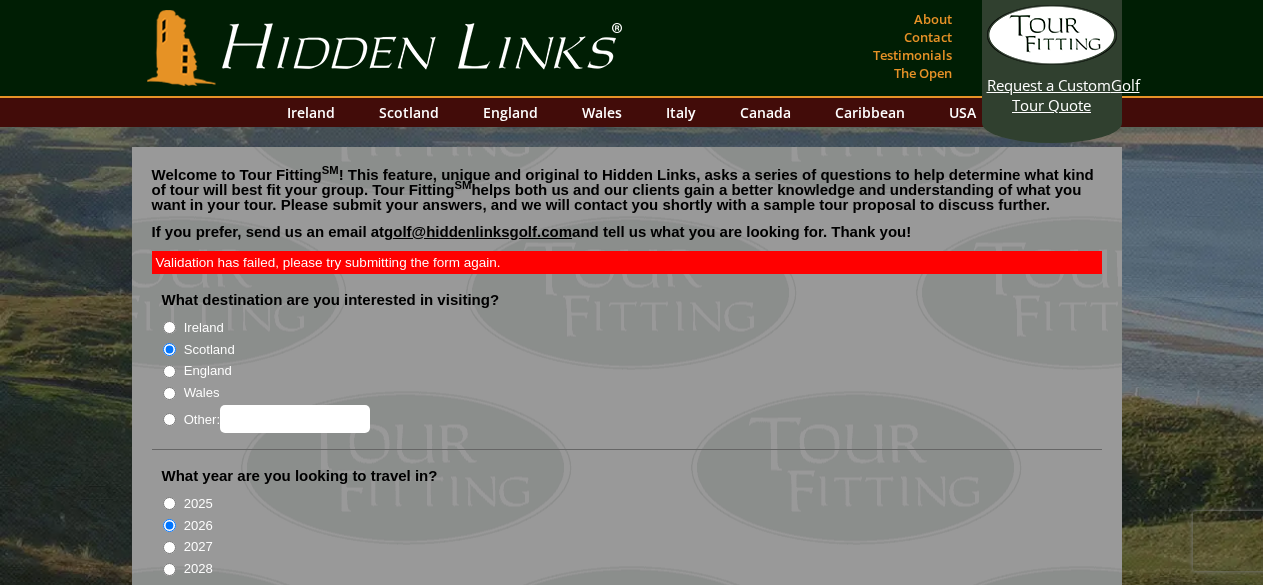 scroll, scrollTop: 0, scrollLeft: 0, axis: both 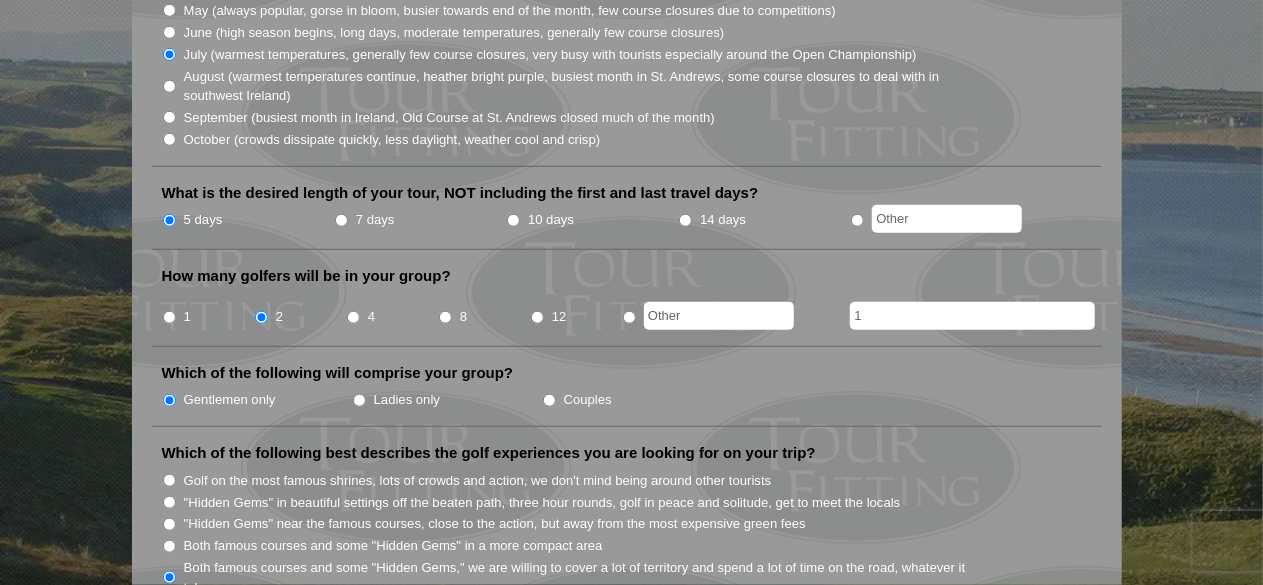 click on "7 days" at bounding box center (341, 220) 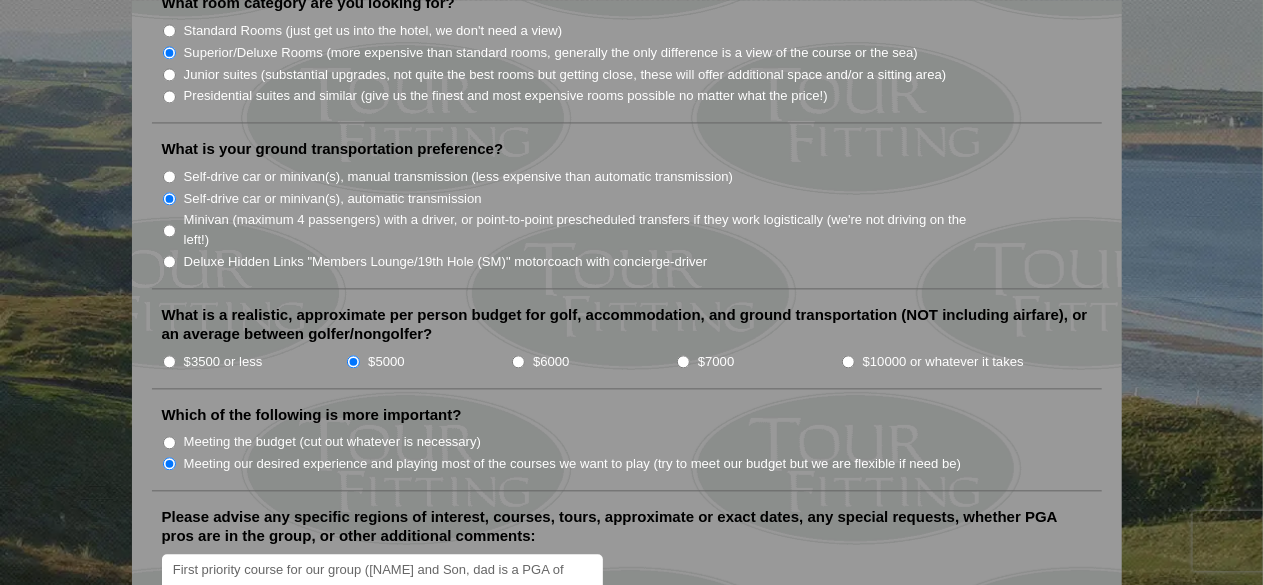scroll, scrollTop: 2067, scrollLeft: 0, axis: vertical 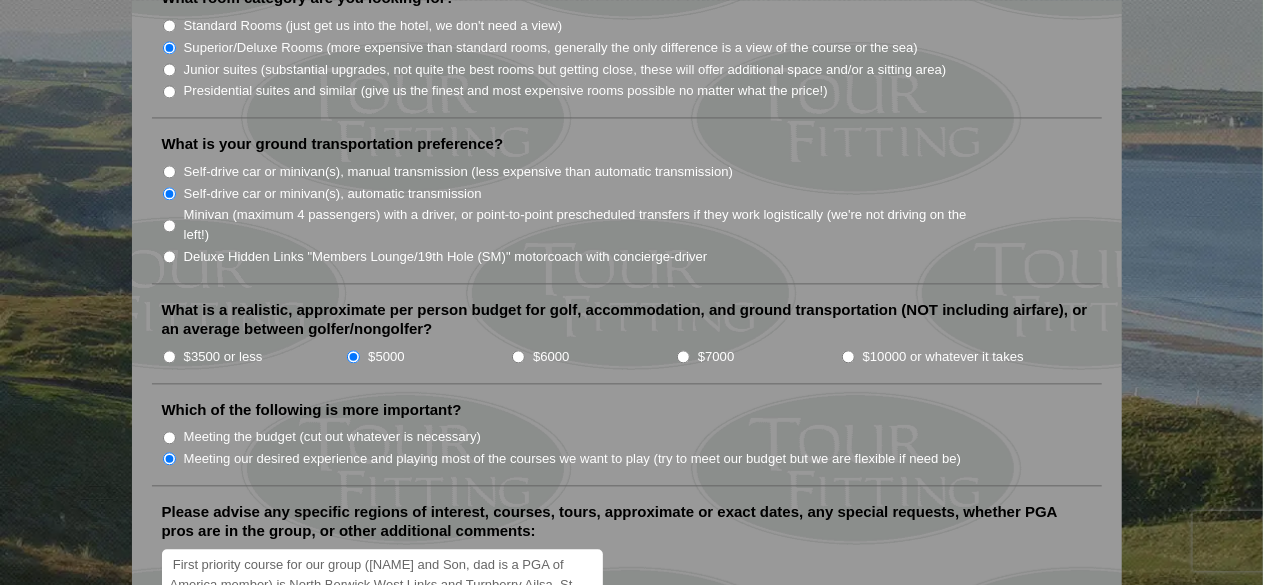 click on "$6000" at bounding box center [518, 356] 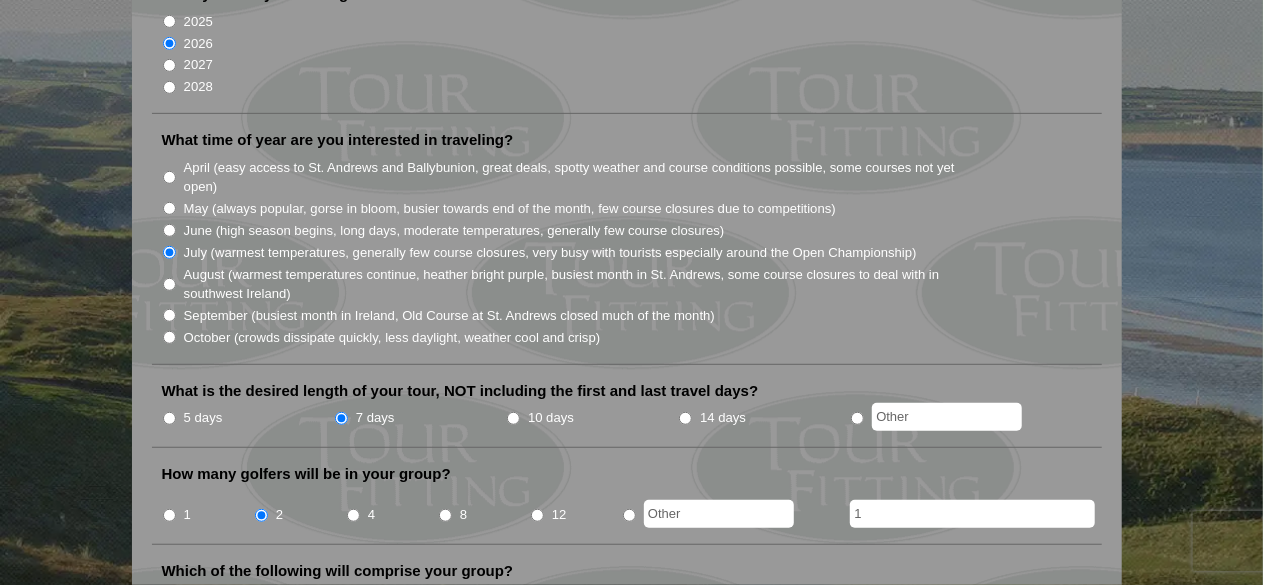 scroll, scrollTop: 465, scrollLeft: 0, axis: vertical 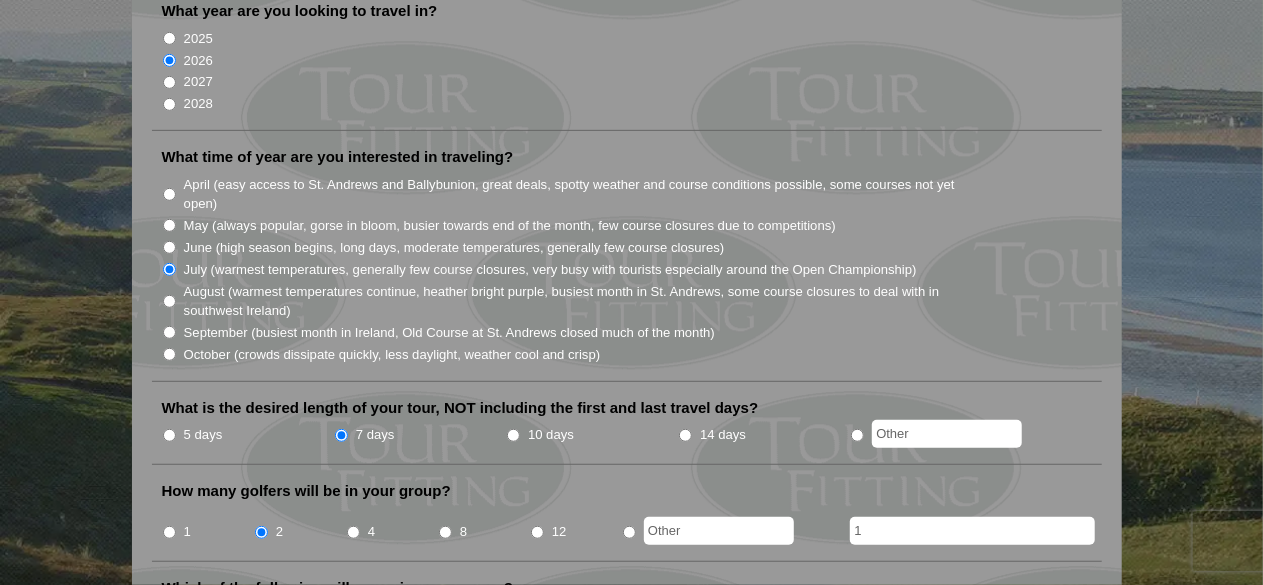 click on "June (high season begins, long days, moderate temperatures, generally few course closures)" at bounding box center (169, 247) 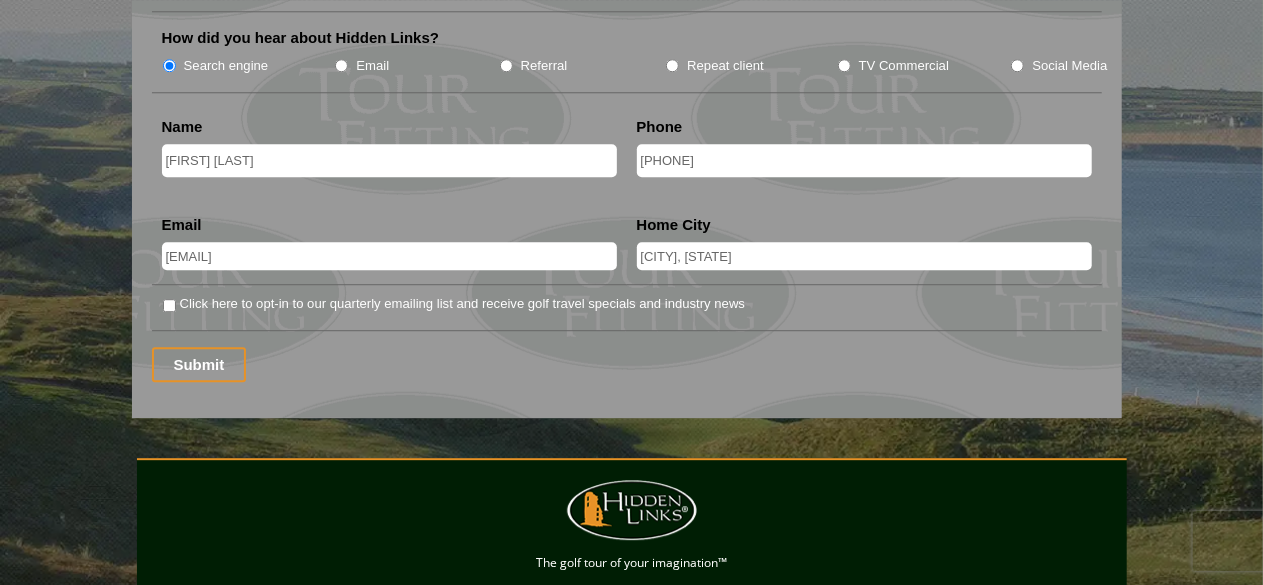 scroll, scrollTop: 2753, scrollLeft: 0, axis: vertical 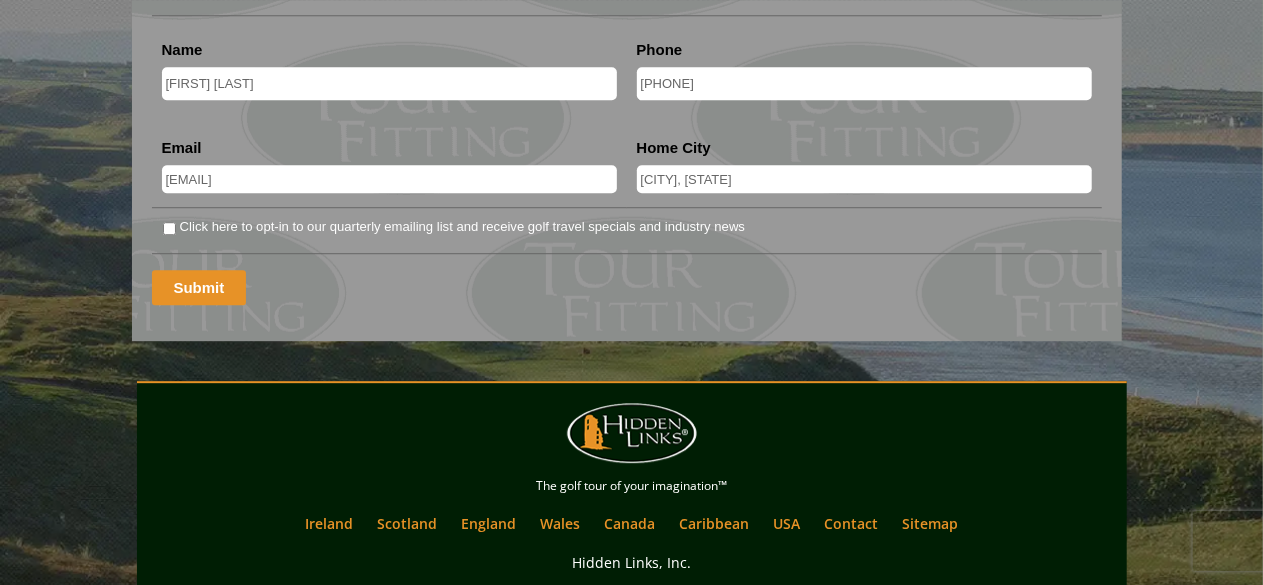click on "Submit" at bounding box center [199, 287] 